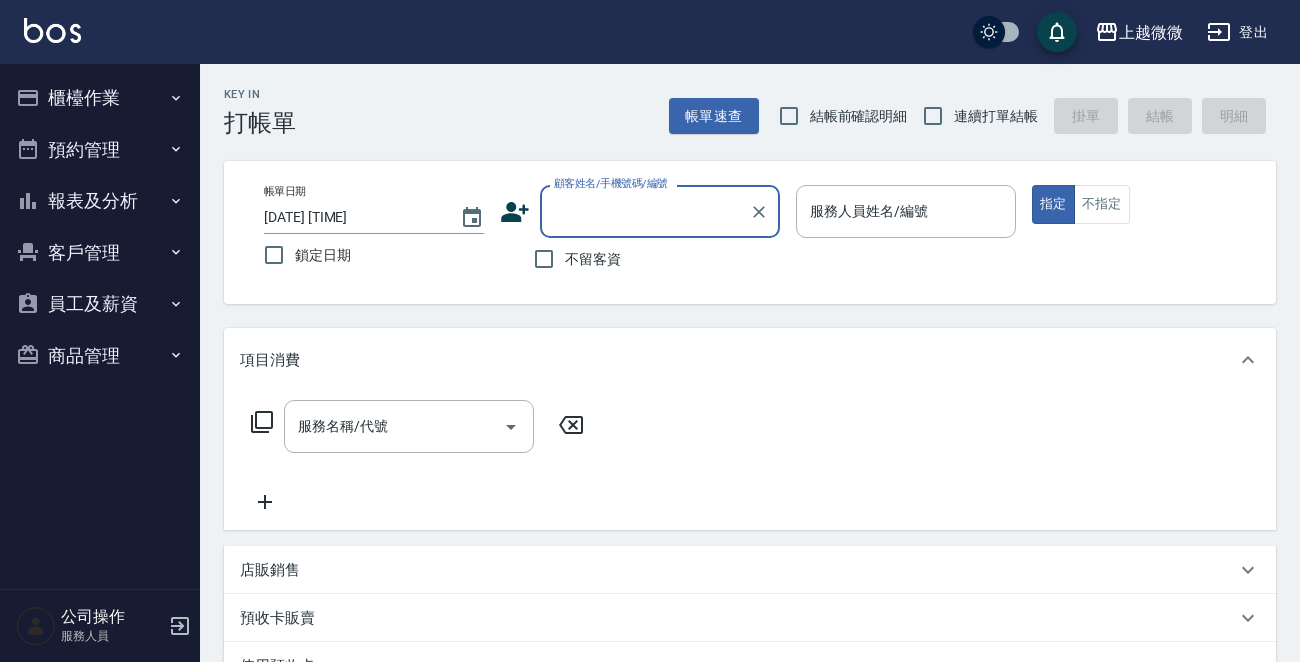 scroll, scrollTop: 0, scrollLeft: 0, axis: both 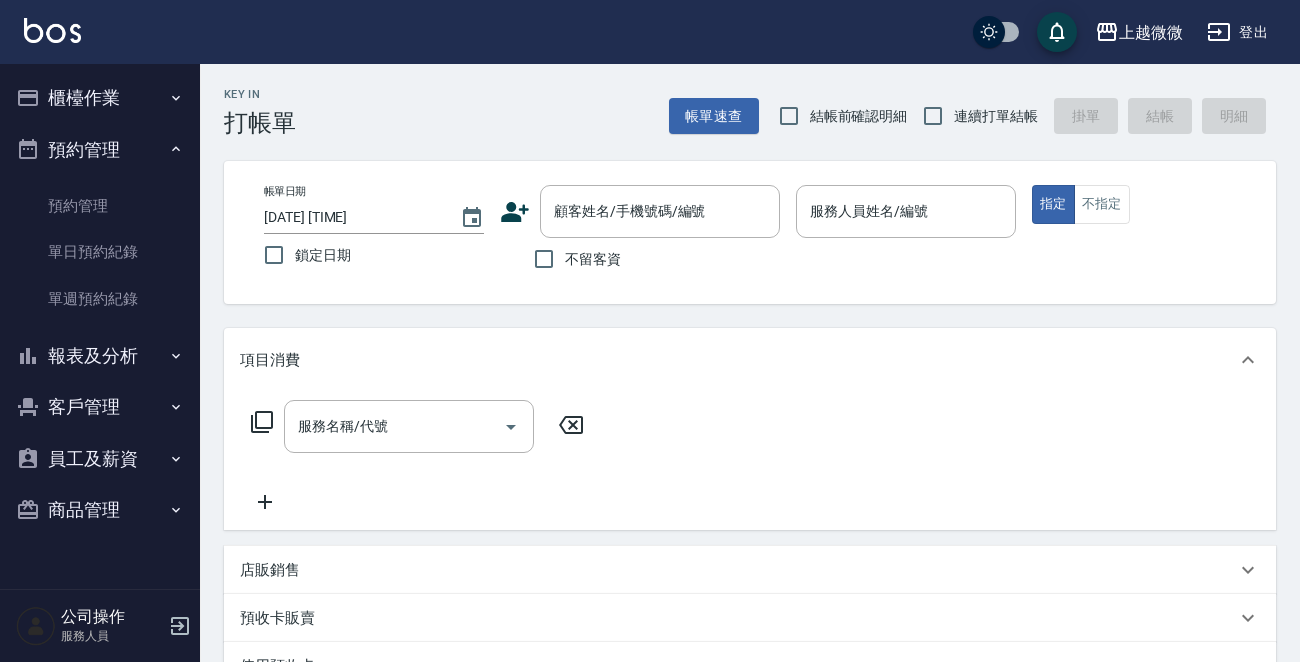 click on "預約管理" at bounding box center [100, 150] 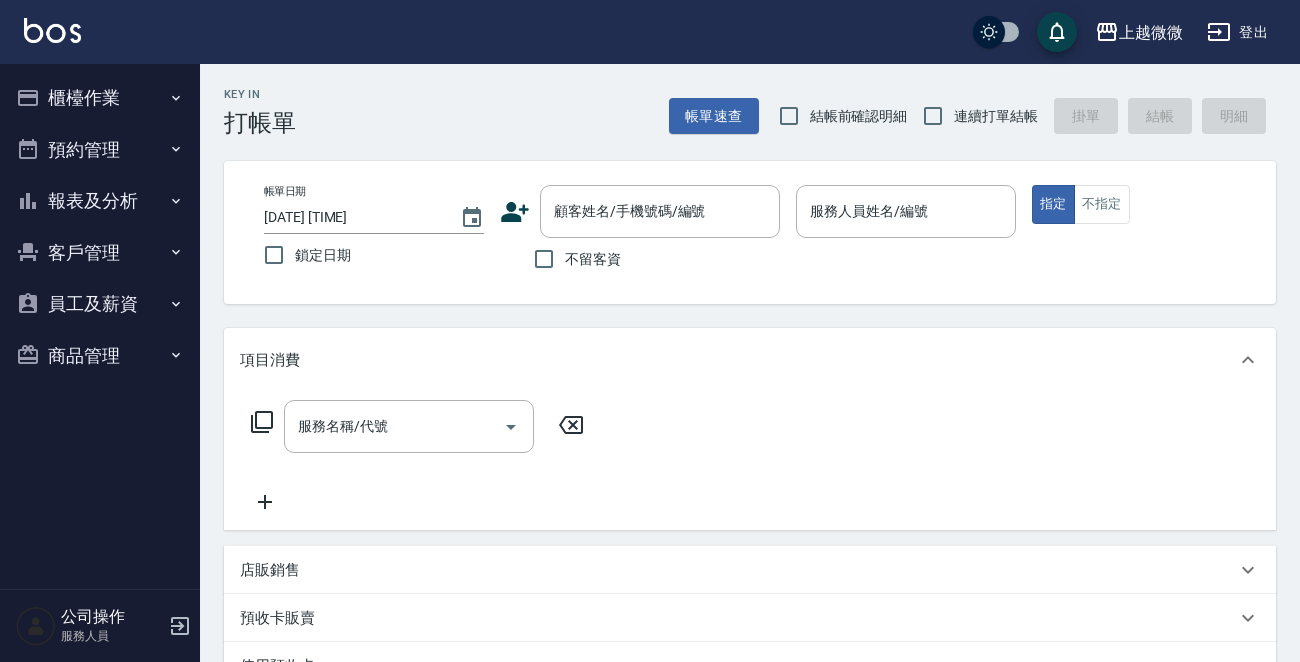 click on "報表及分析" at bounding box center [100, 201] 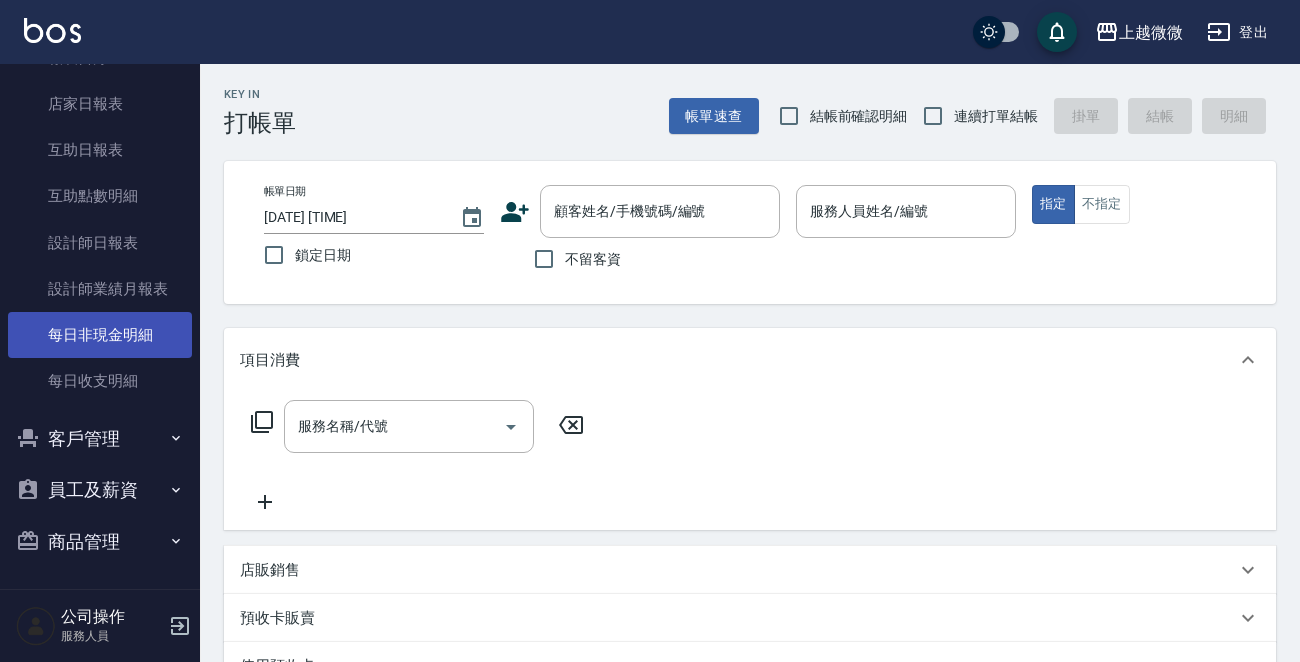 scroll, scrollTop: 201, scrollLeft: 0, axis: vertical 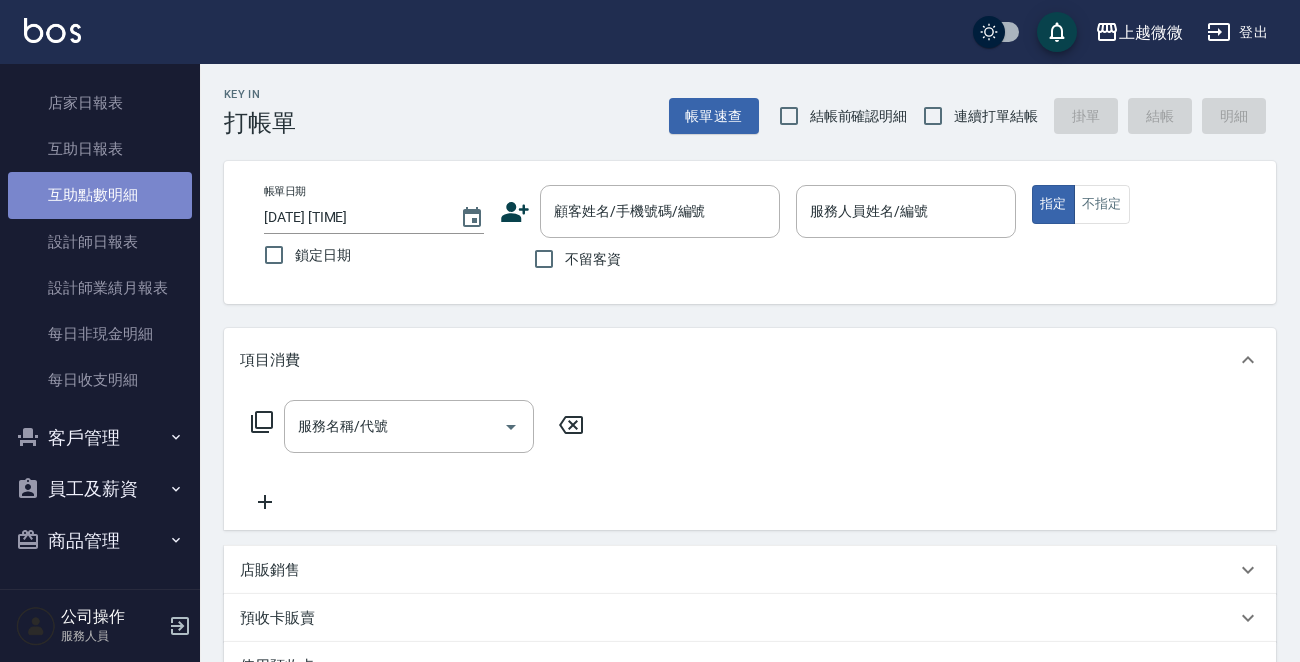 click on "互助點數明細" at bounding box center (100, 195) 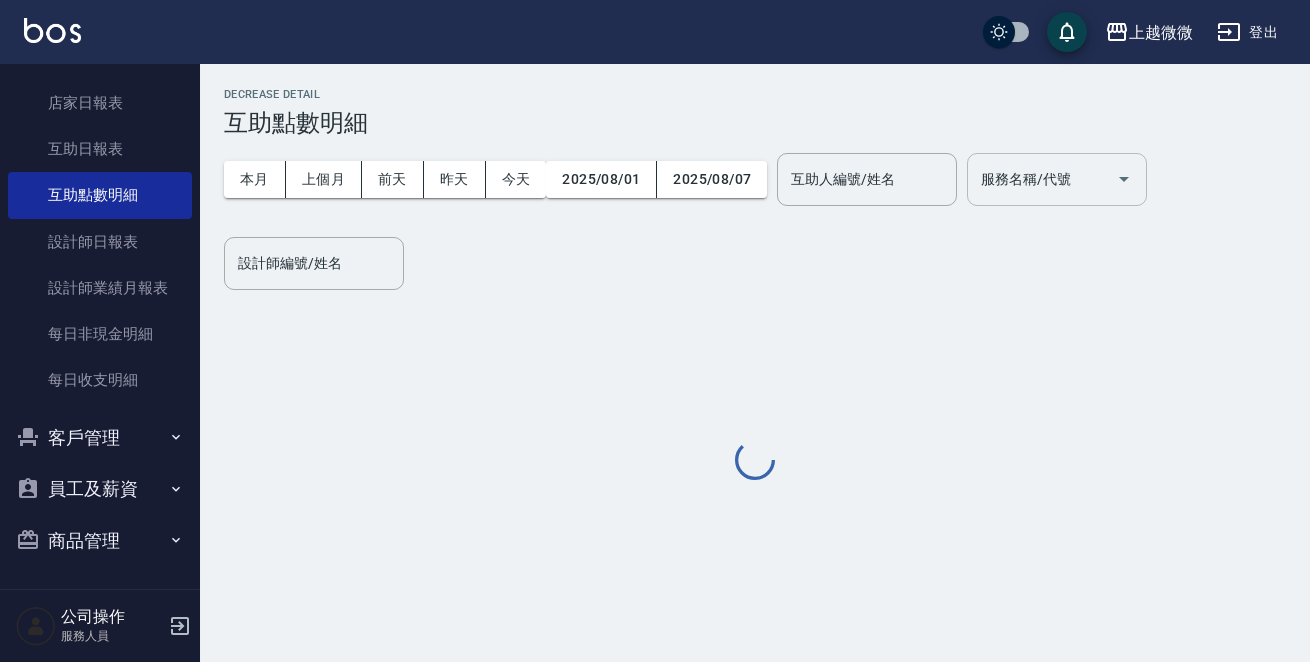 click on "服務名稱/代號" at bounding box center (1057, 179) 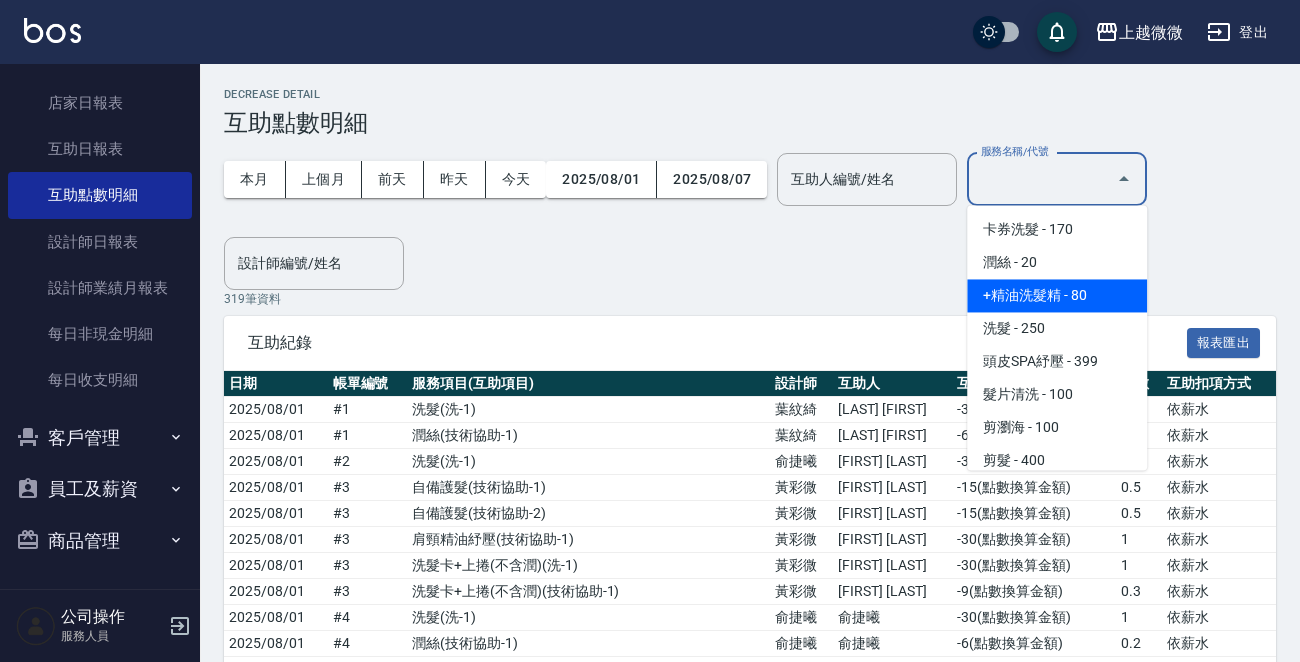 drag, startPoint x: 865, startPoint y: 258, endPoint x: 879, endPoint y: 232, distance: 29.529646 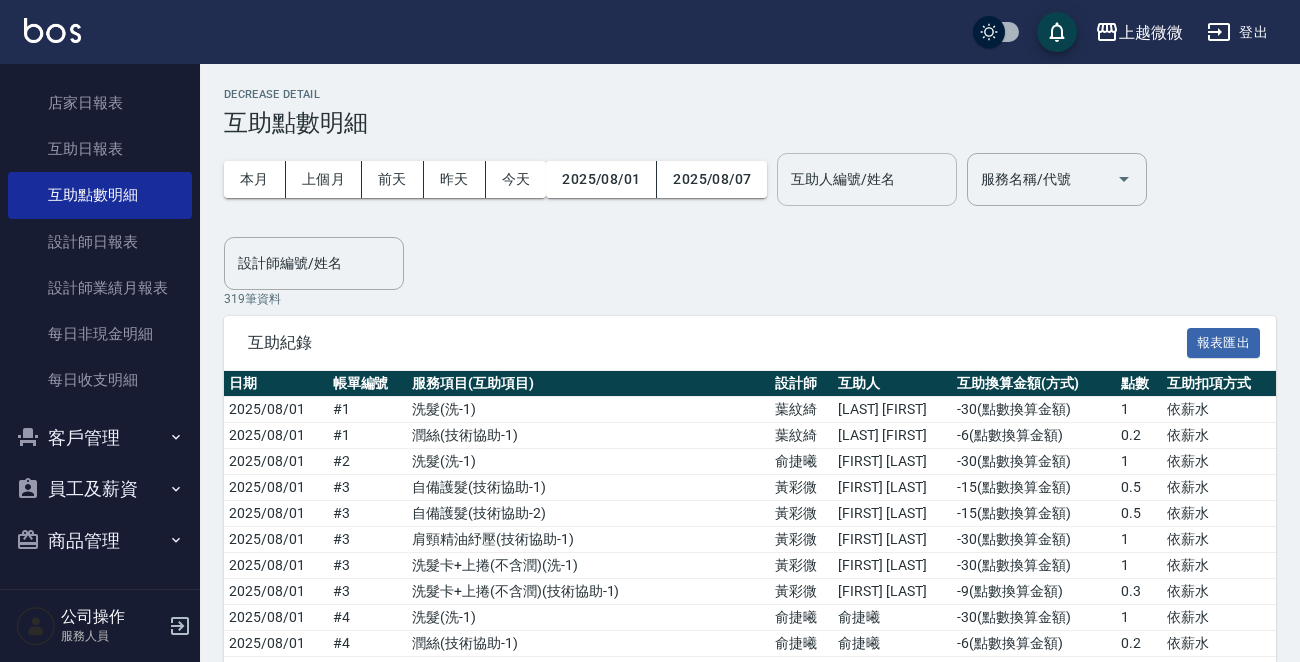 click on "互助人編號/姓名" at bounding box center [867, 179] 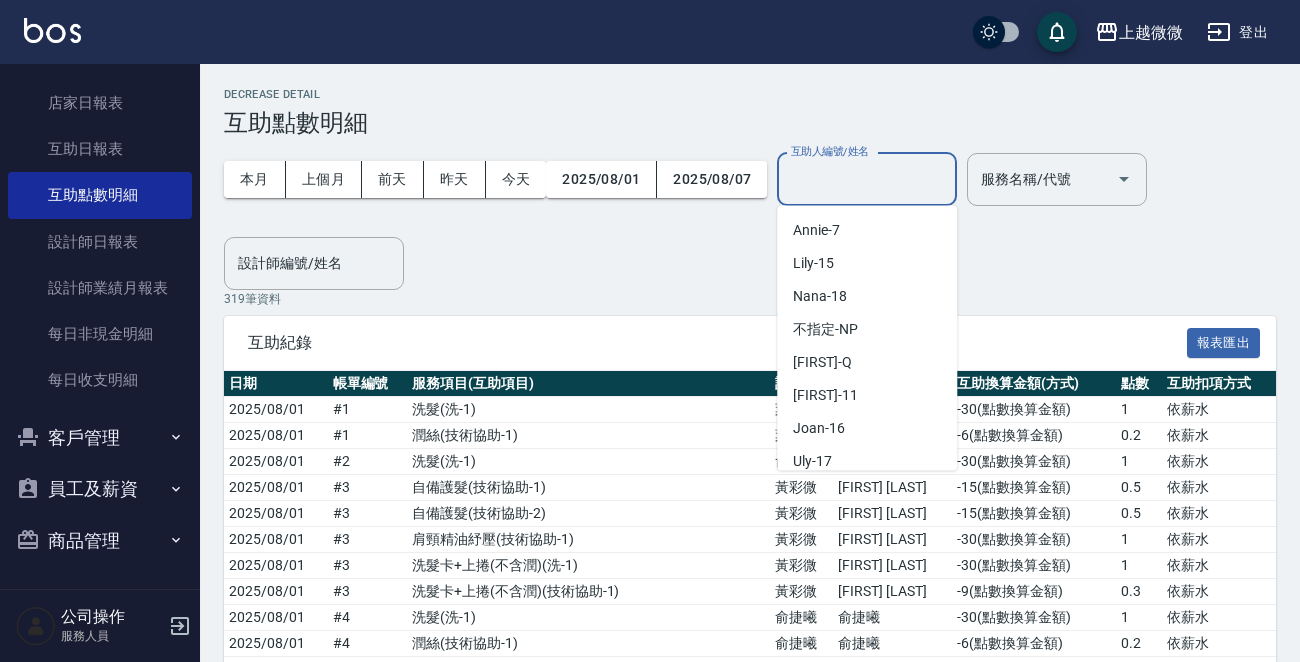 scroll, scrollTop: 200, scrollLeft: 0, axis: vertical 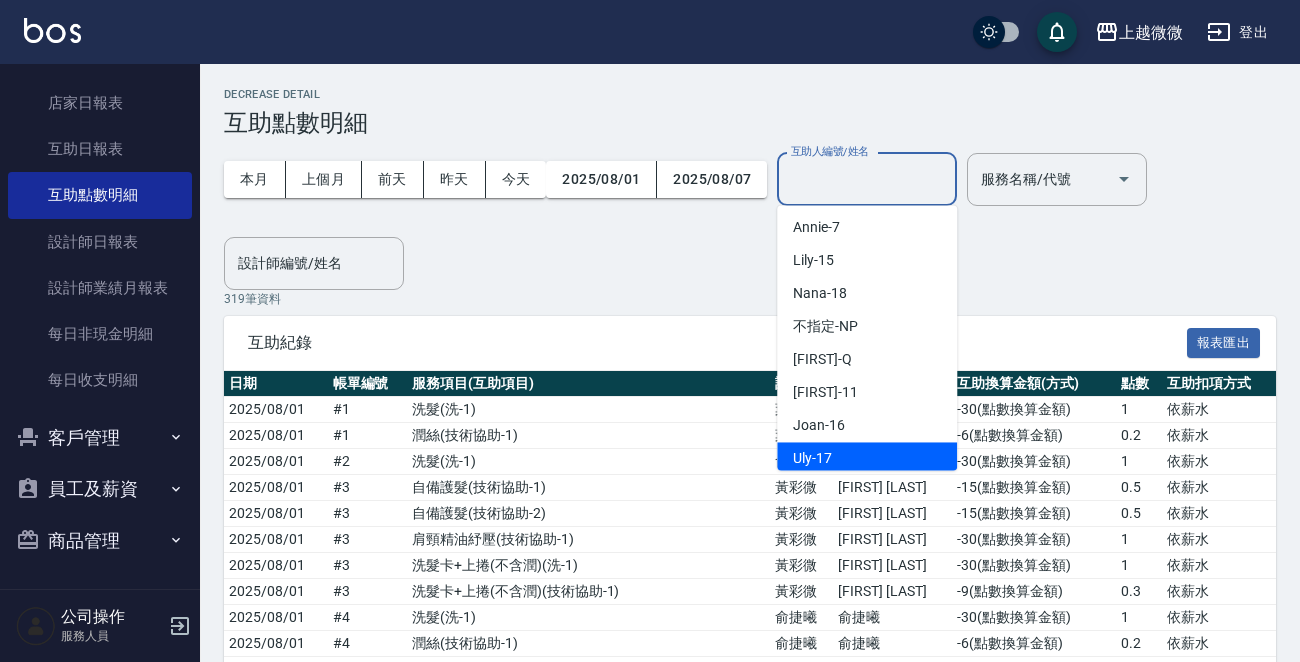 click on "Uly -17" at bounding box center [867, 458] 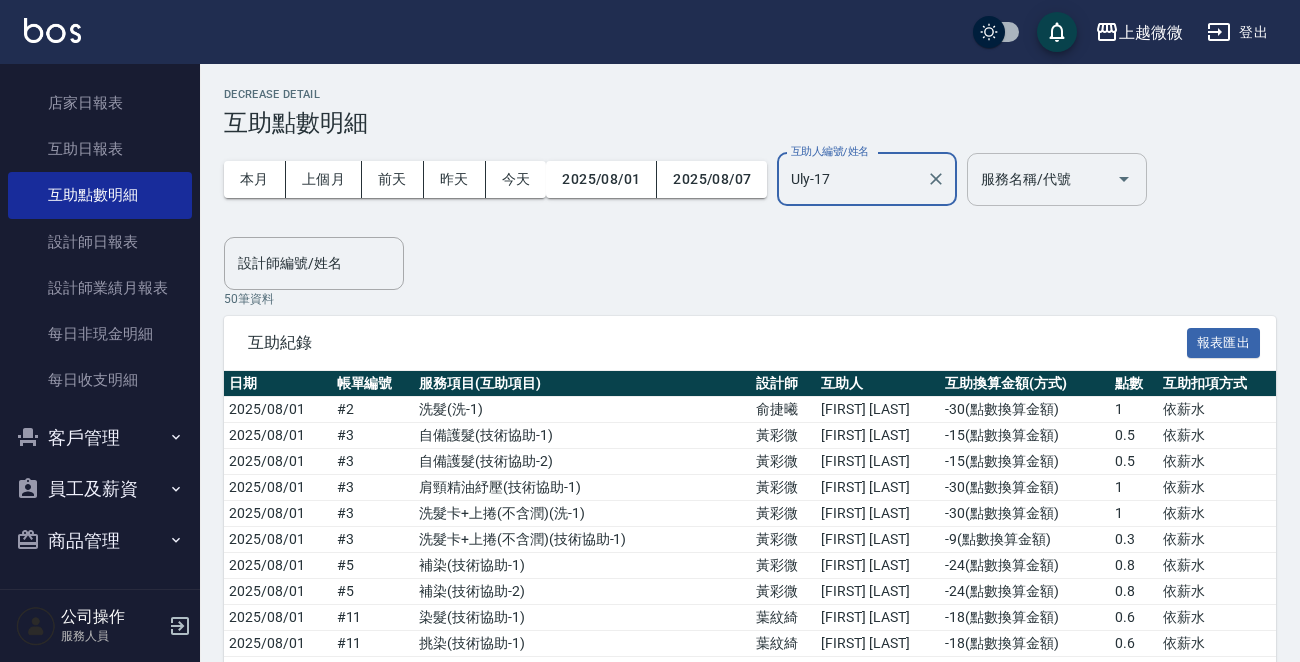 click on "服務名稱/代號" at bounding box center (1057, 179) 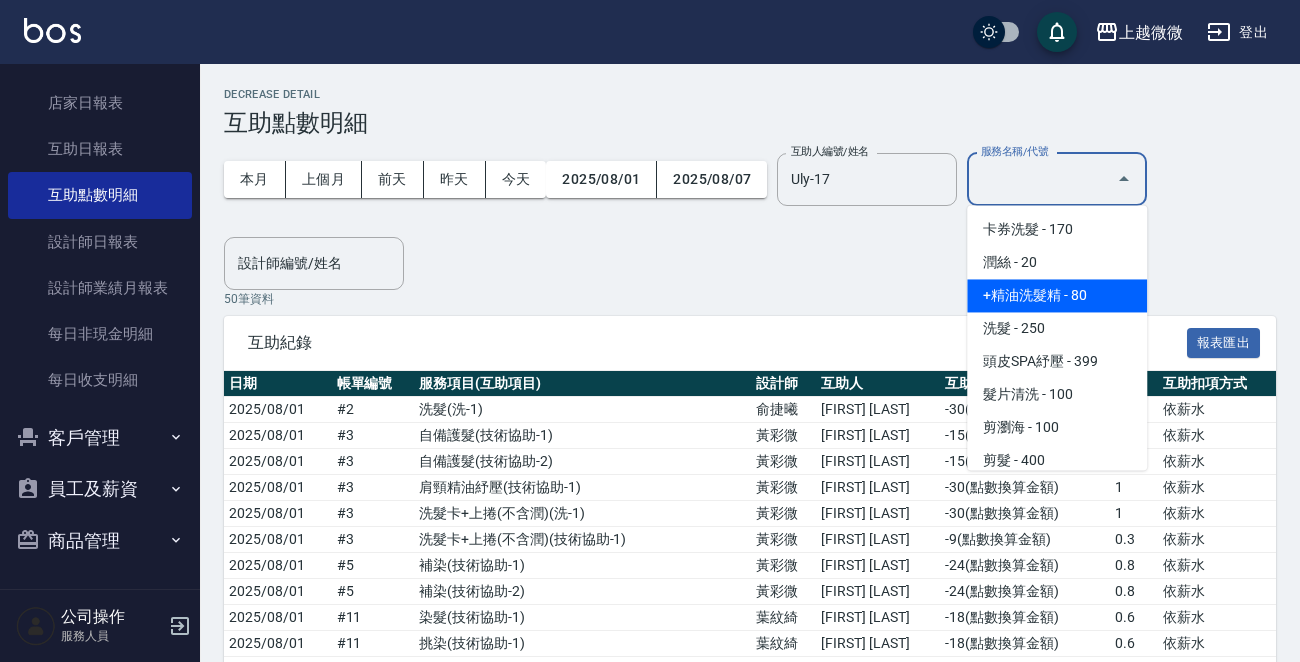 click on "+精油洗髮精 - 80" at bounding box center (1057, 295) 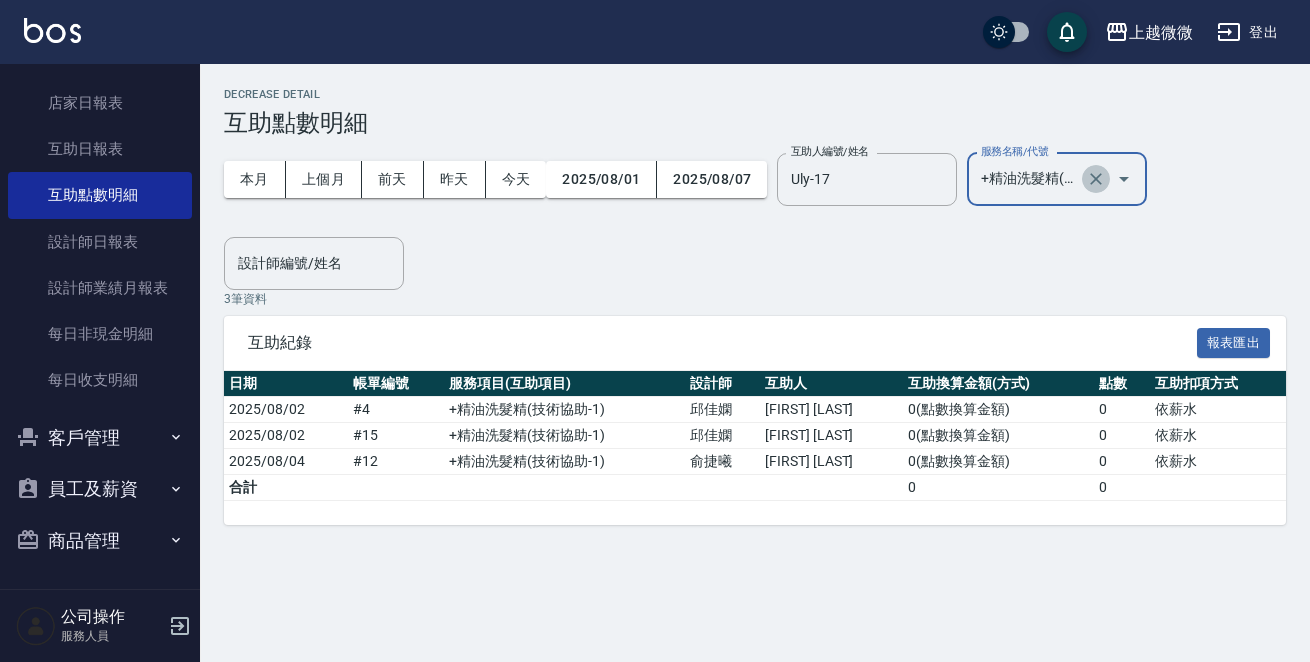 click 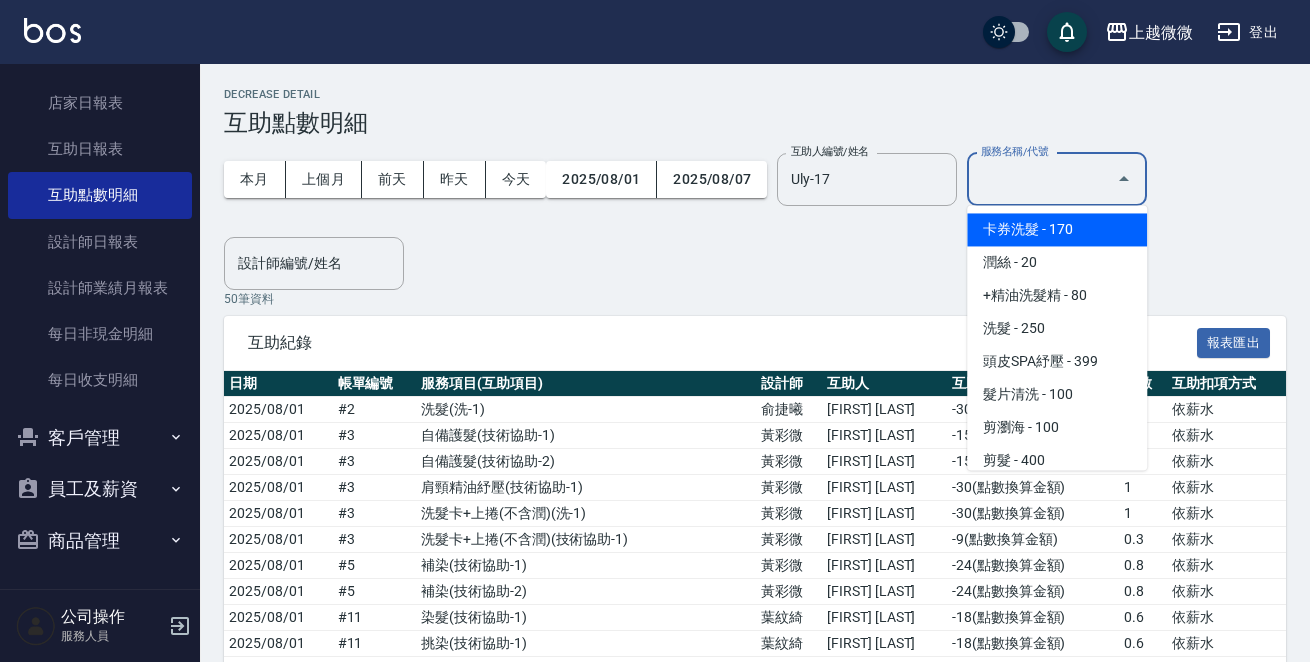 click on "服務名稱/代號" at bounding box center (1042, 179) 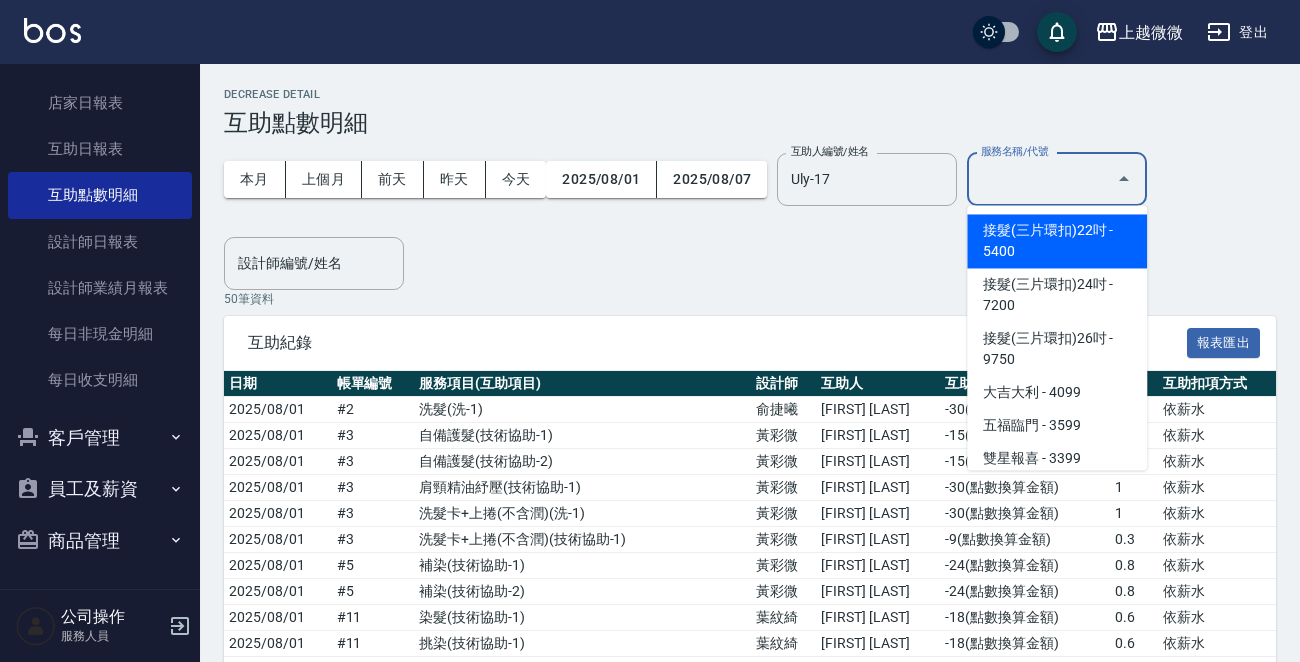 scroll, scrollTop: 3500, scrollLeft: 0, axis: vertical 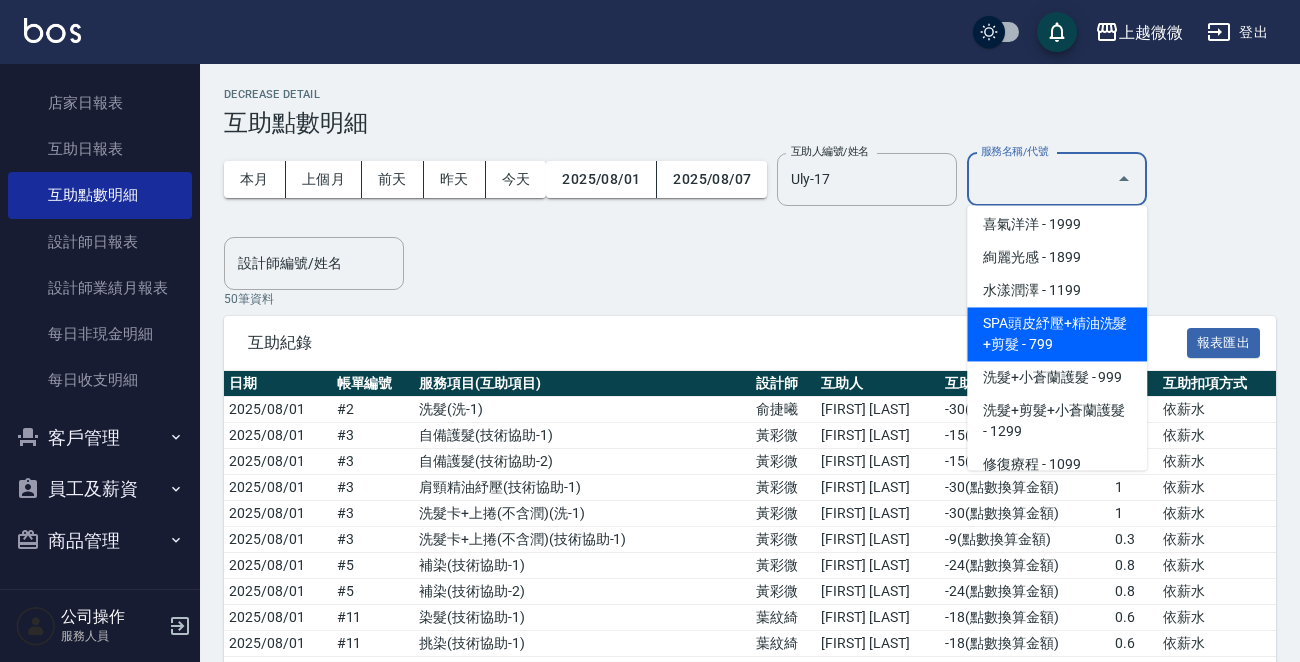 click on "SPA頭皮紓壓+精油洗髮+剪髮 - 799" at bounding box center [1057, 334] 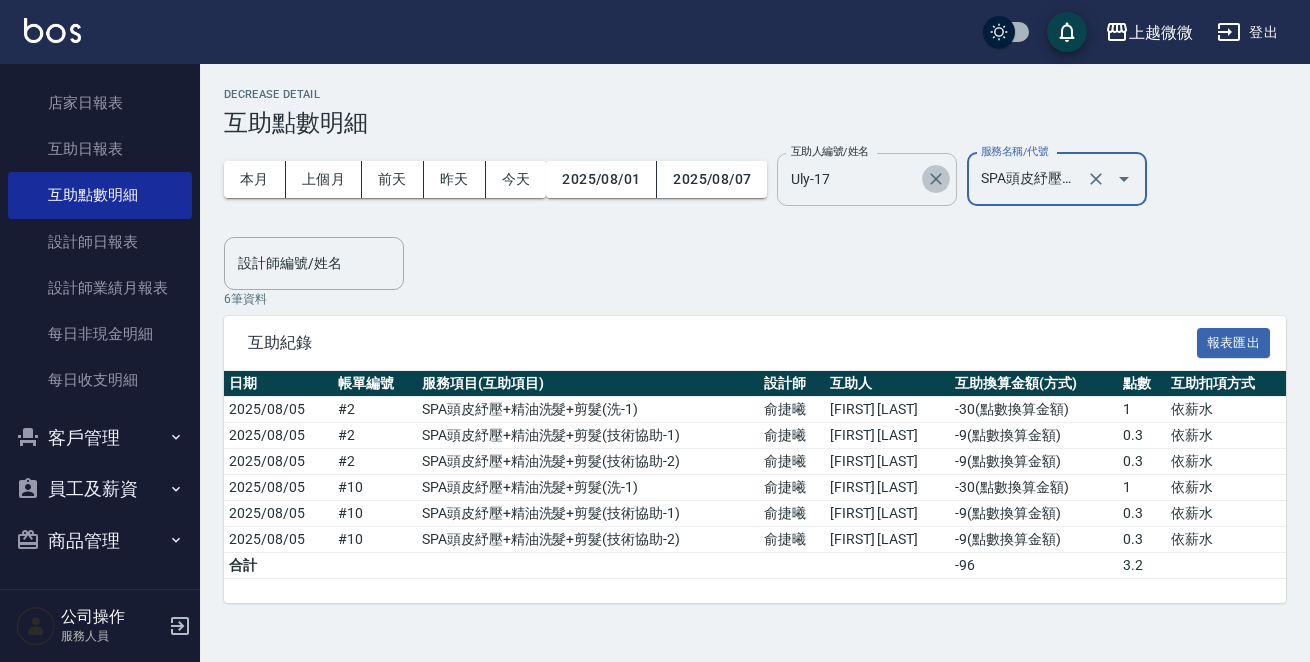 click at bounding box center (936, 179) 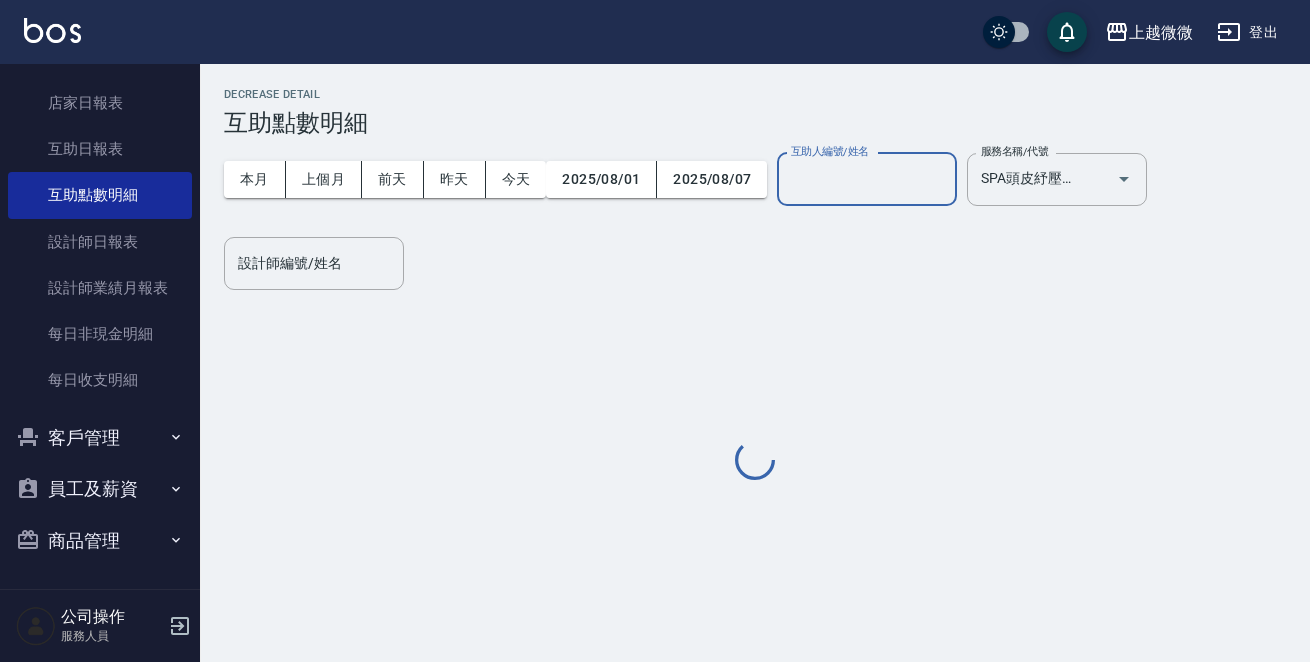click on "互助人編號/姓名" at bounding box center (867, 179) 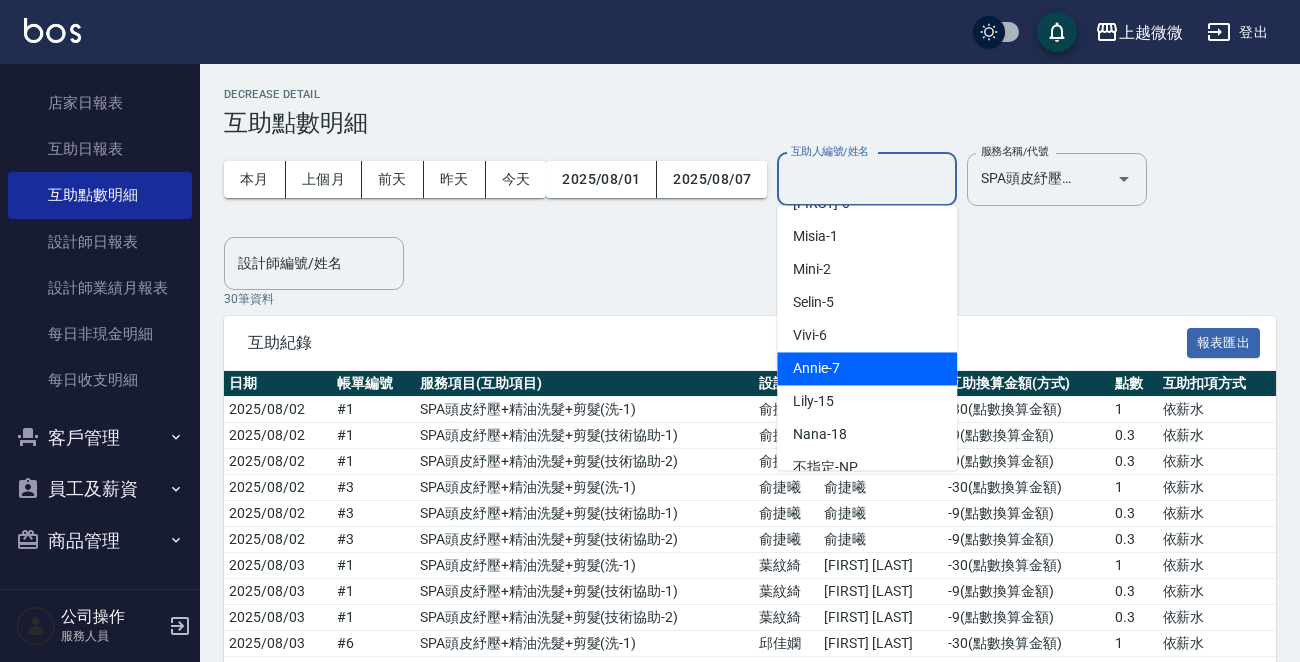 scroll, scrollTop: 200, scrollLeft: 0, axis: vertical 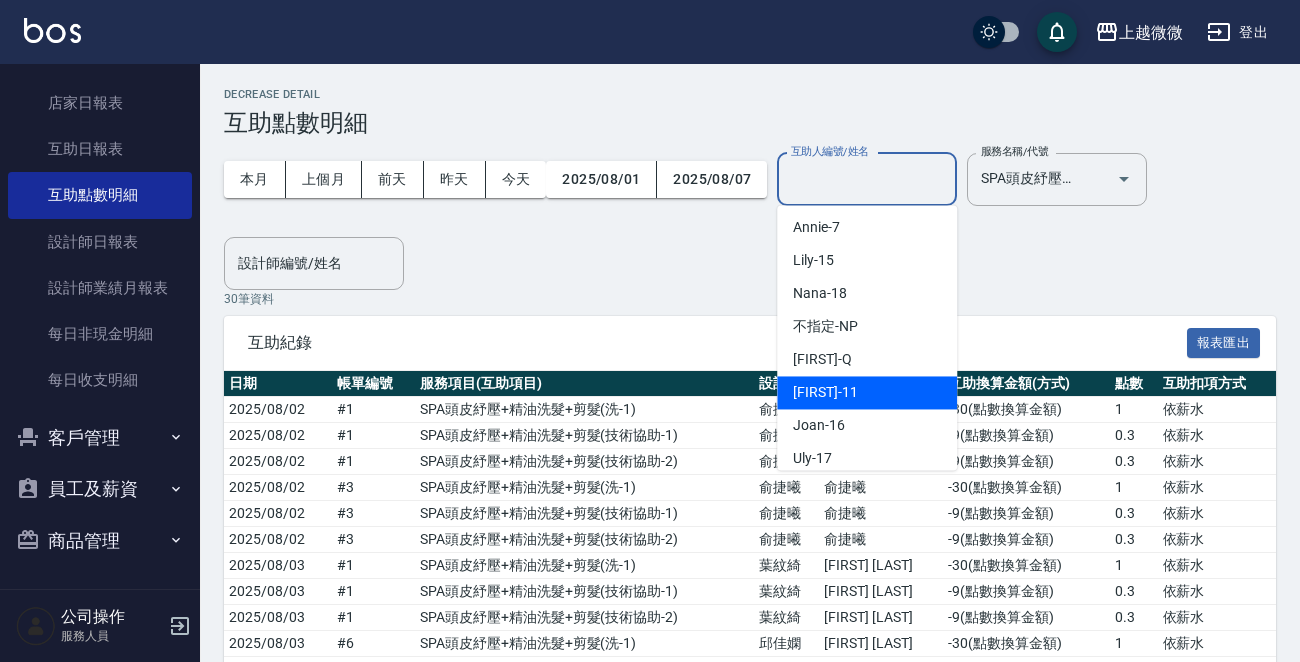 click on "Kristin -11" at bounding box center [867, 392] 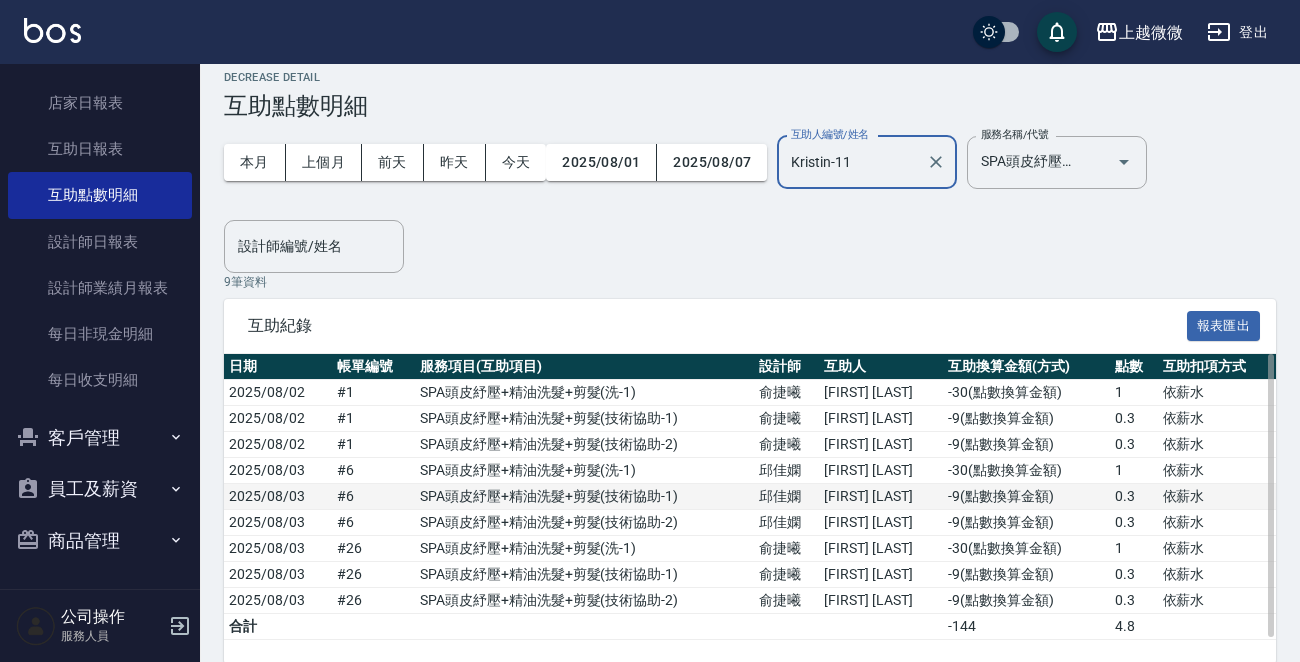 scroll, scrollTop: 41, scrollLeft: 0, axis: vertical 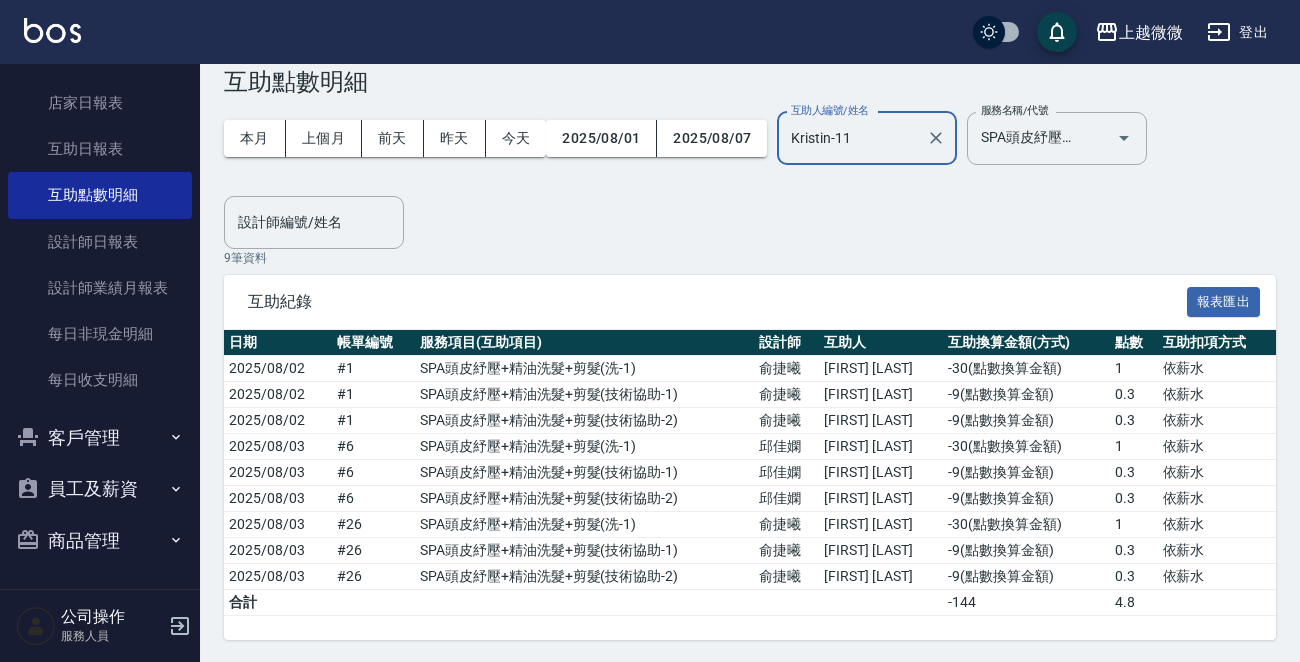 click at bounding box center (1110, 138) 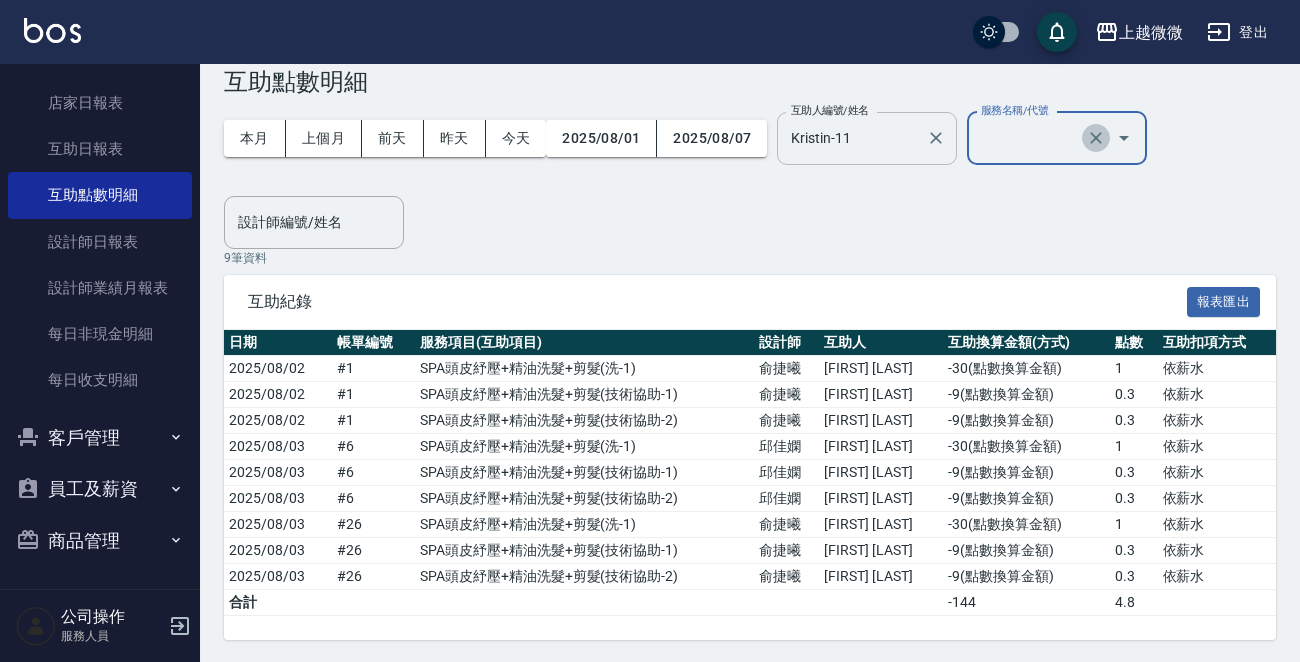 click 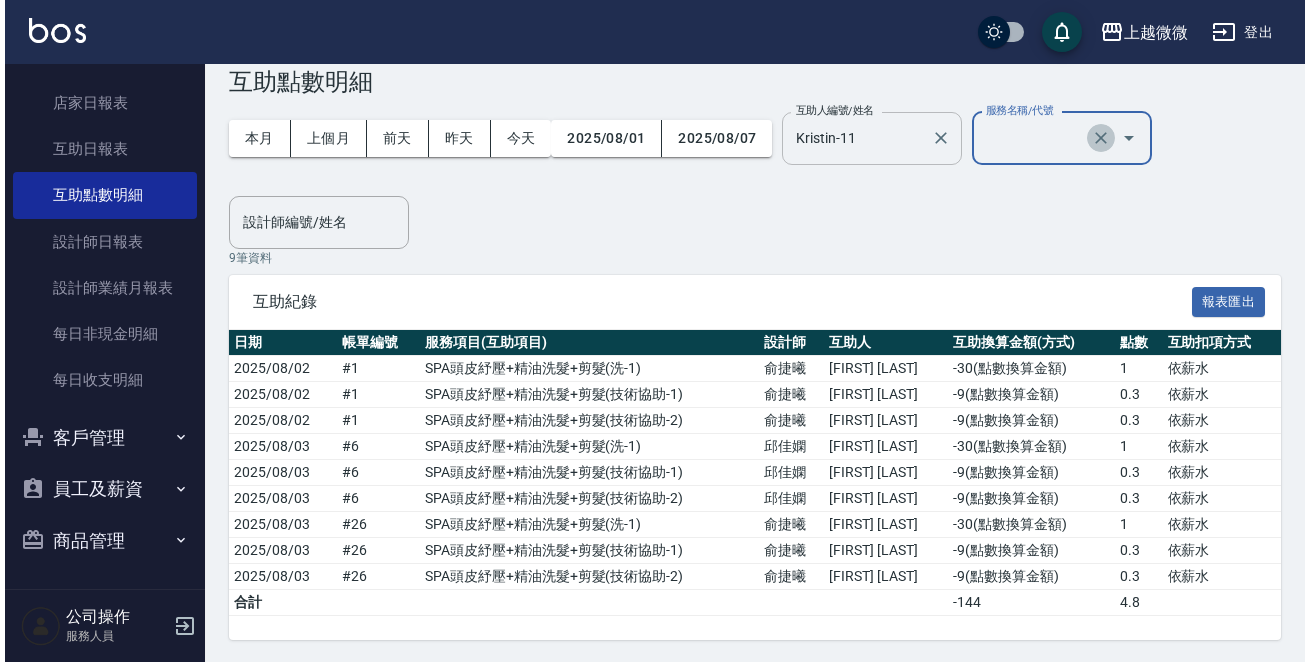 scroll, scrollTop: 0, scrollLeft: 0, axis: both 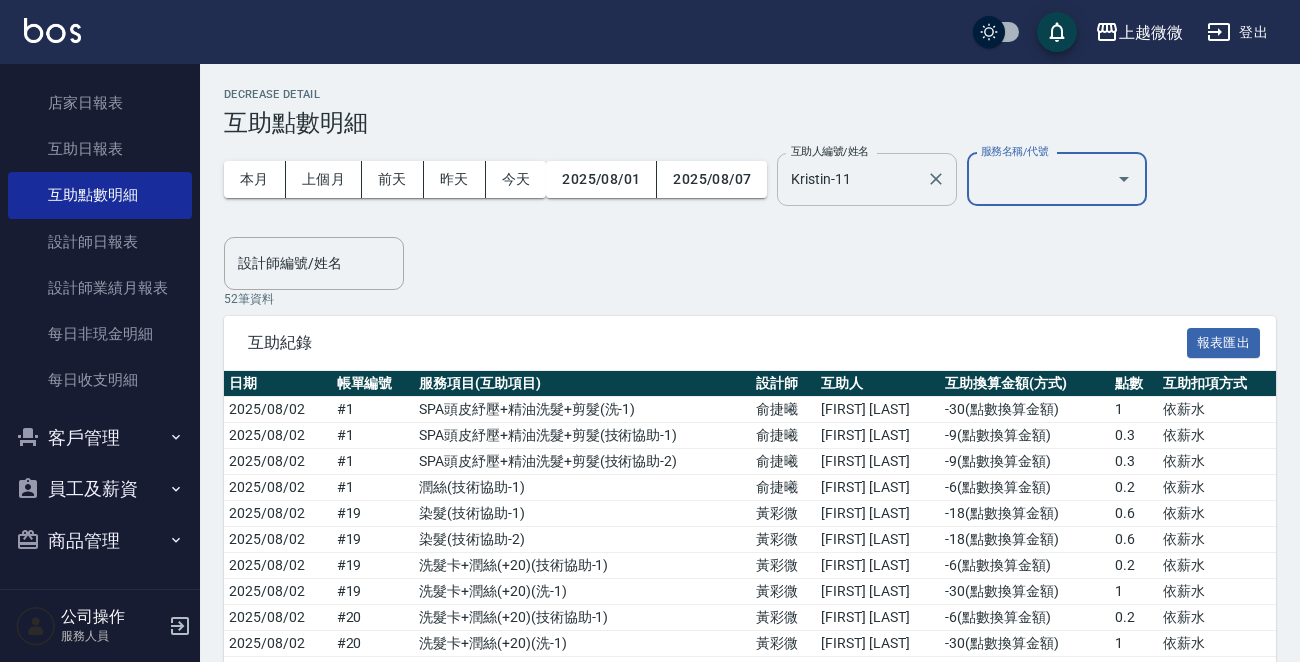 click on "服務名稱/代號" at bounding box center (1042, 179) 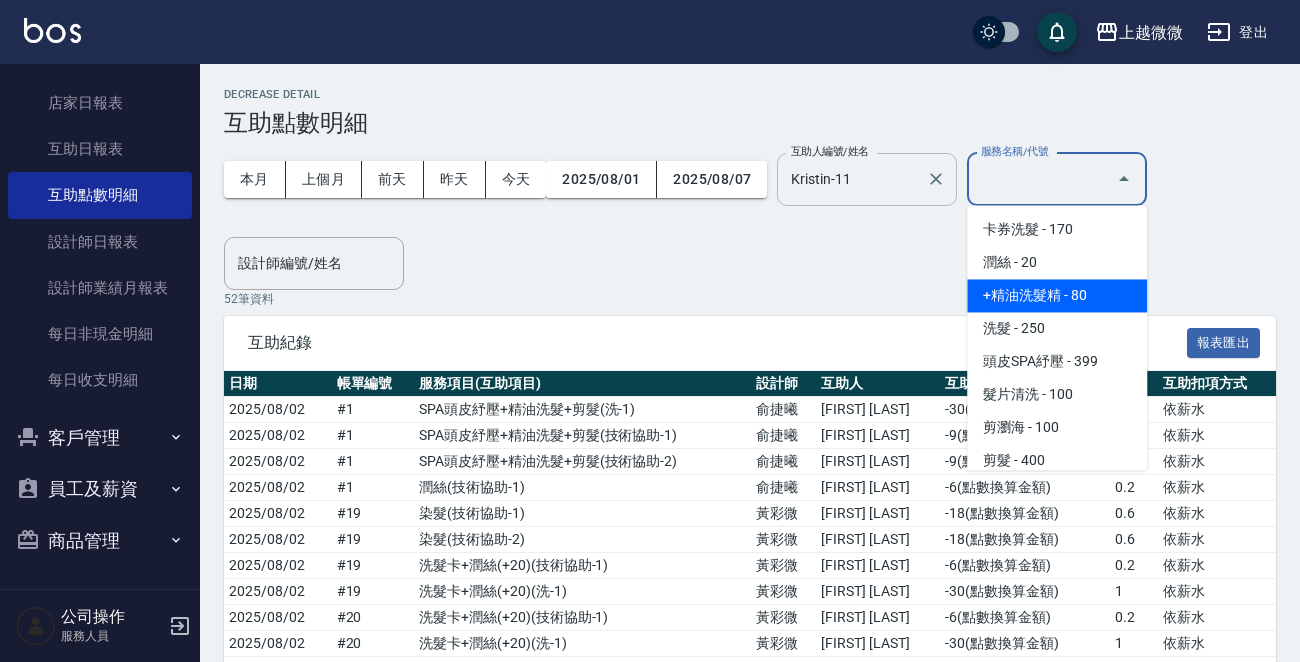 click on "+精油洗髮精 - 80" at bounding box center [1057, 295] 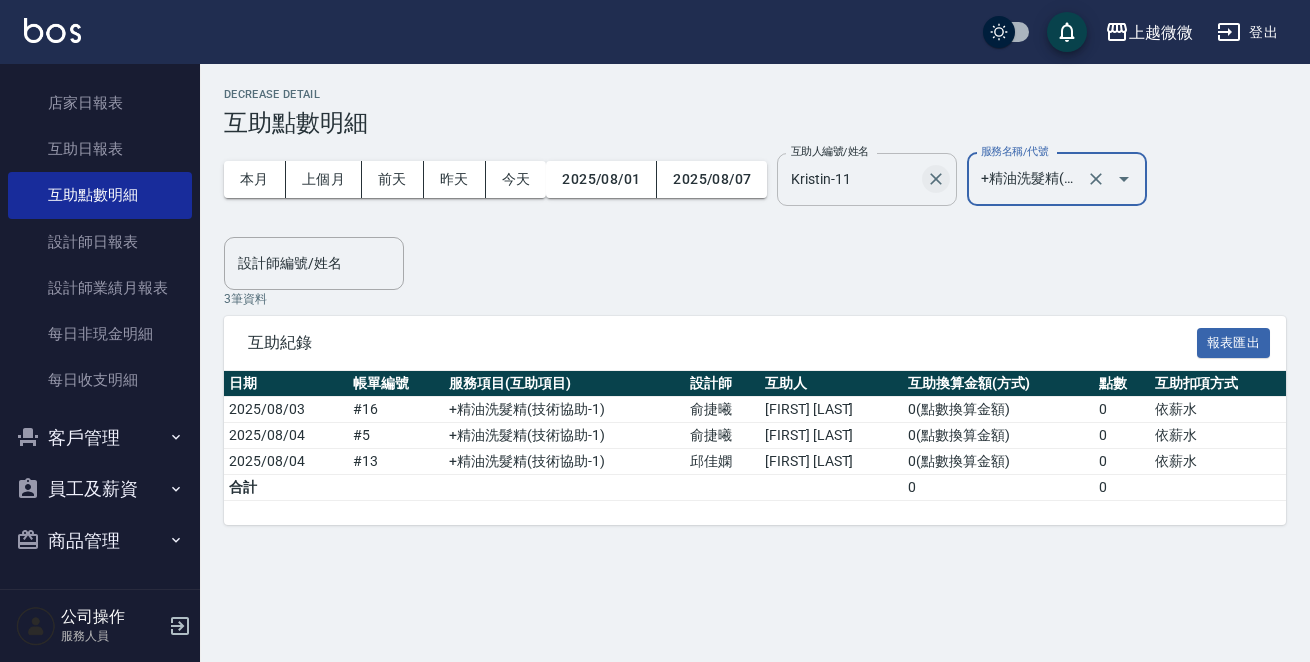 click 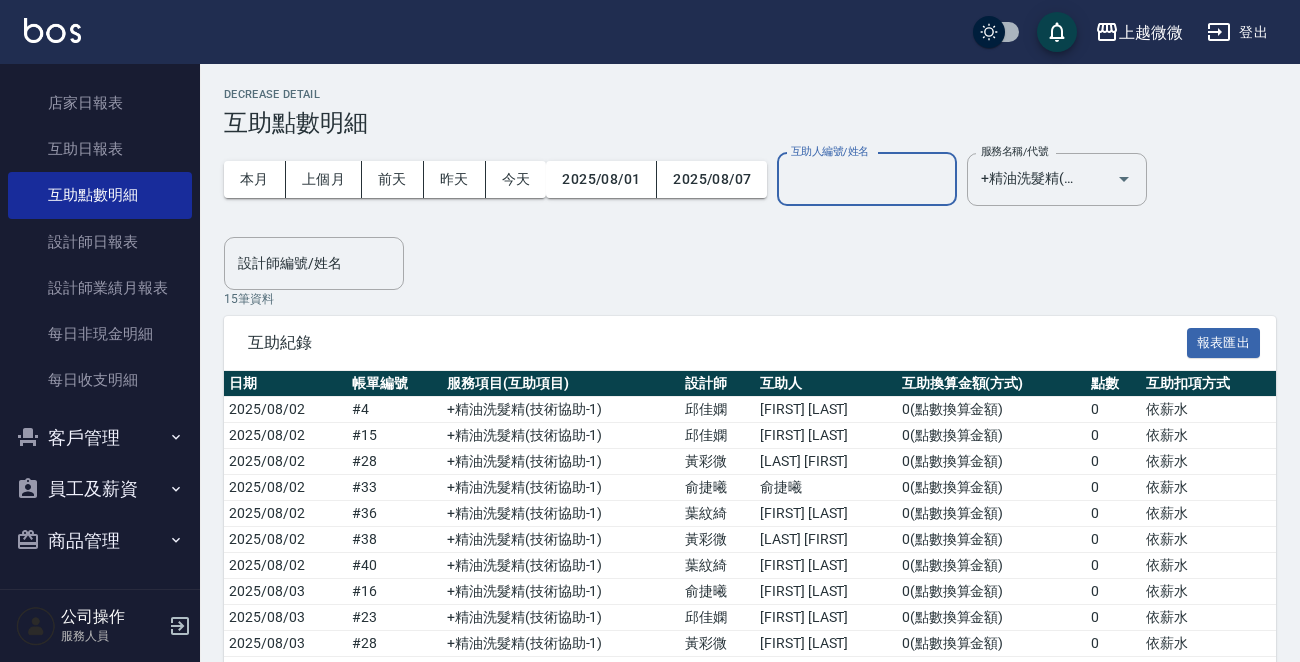 click on "本月 上個月 前天 昨天 今天 [DATE] [DATE] 互助人編號/姓名 互助人編號/姓名 服務名稱/代號 +精油洗髮精(A02) 服務名稱/代號" at bounding box center (685, 179) 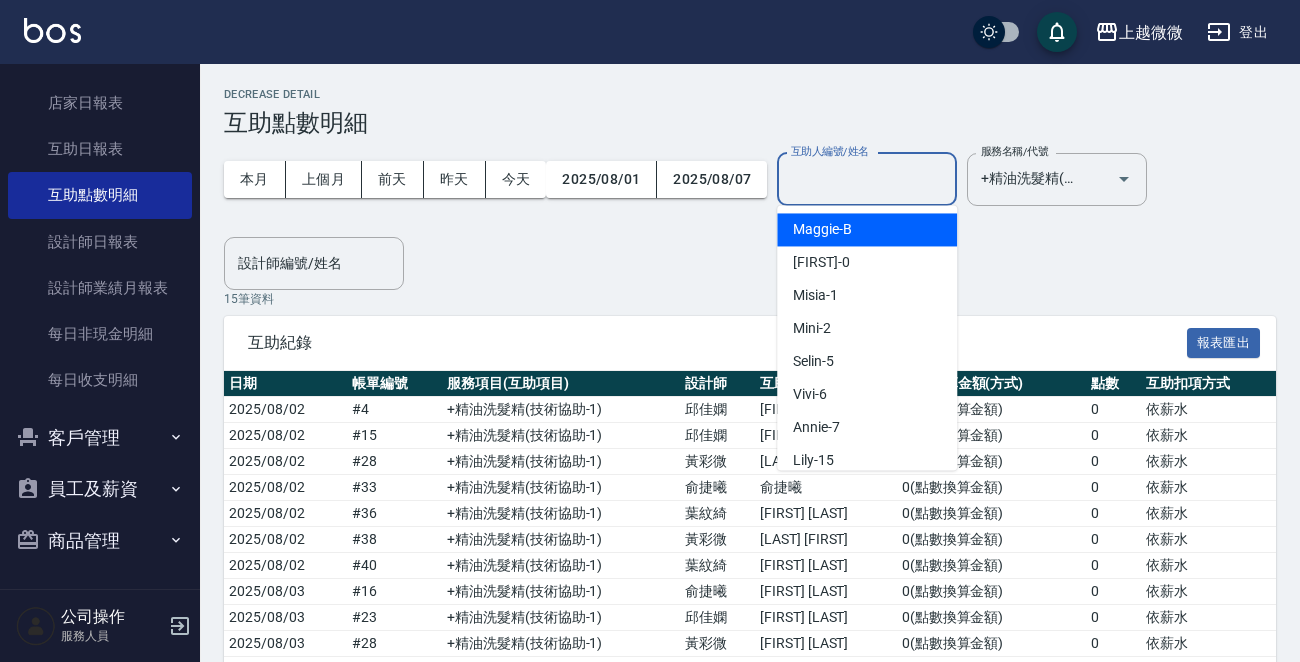 click on "互助人編號/姓名" at bounding box center [867, 179] 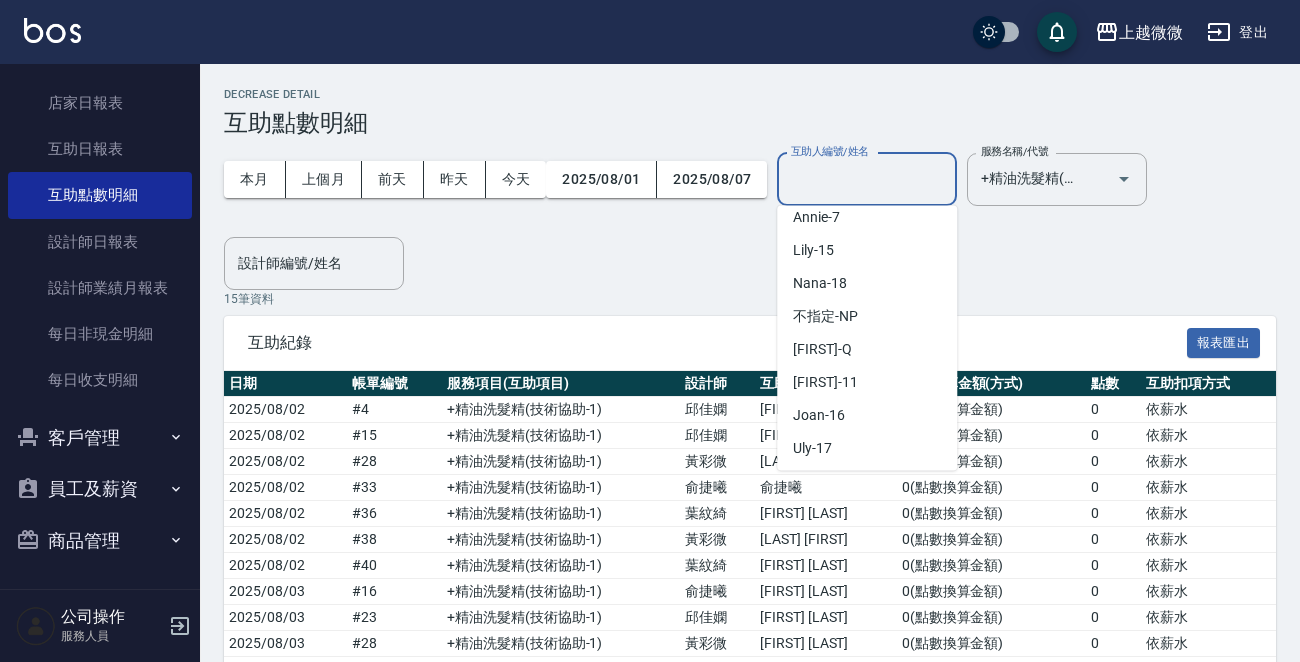 scroll, scrollTop: 213, scrollLeft: 0, axis: vertical 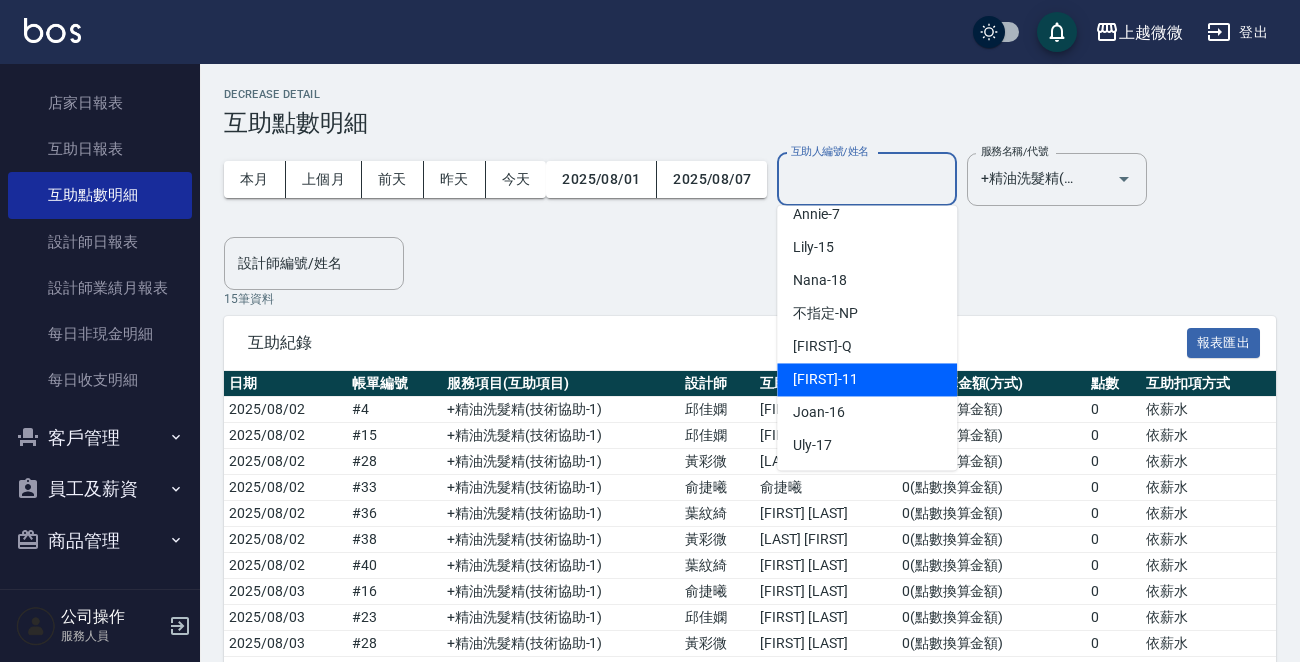 click on "Kristin -11" at bounding box center [867, 379] 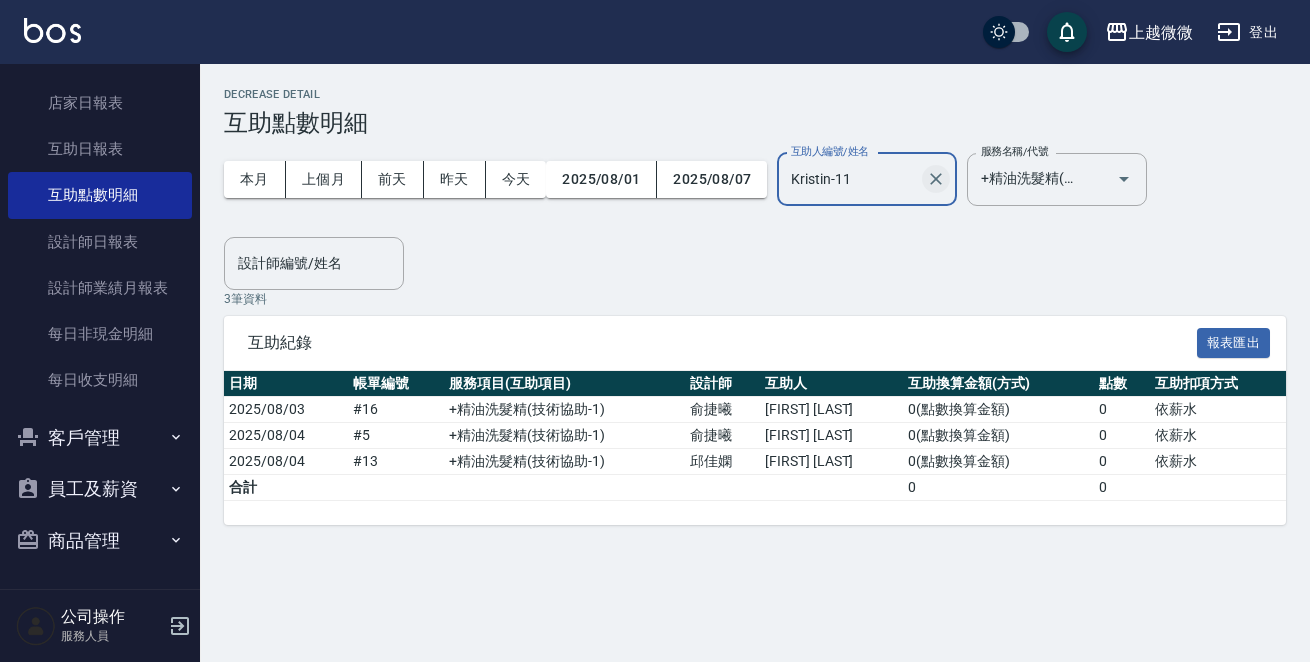 click 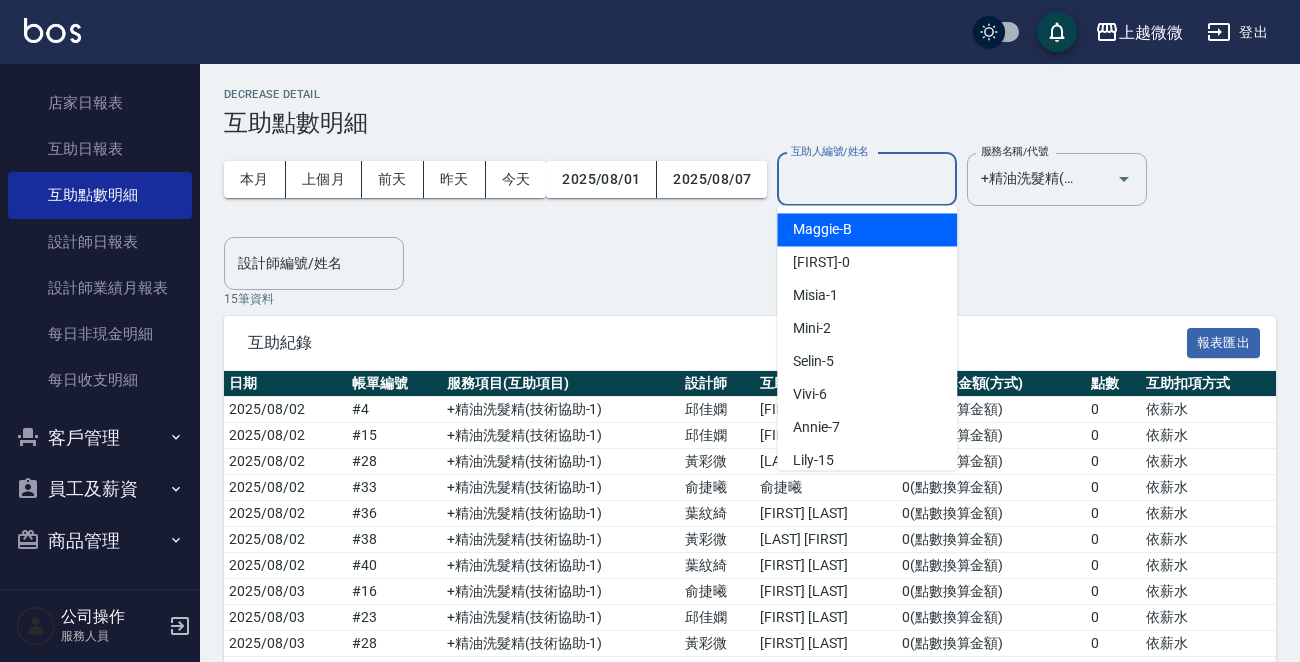 click on "互助人編號/姓名" at bounding box center (867, 179) 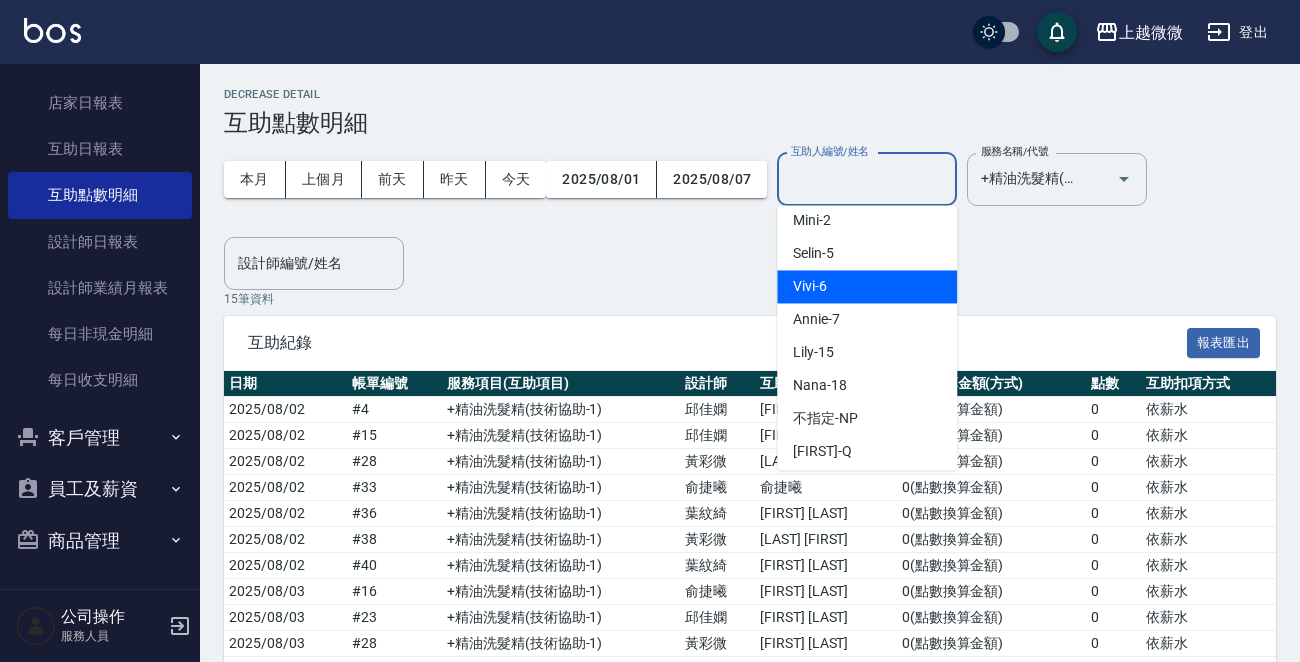 scroll, scrollTop: 200, scrollLeft: 0, axis: vertical 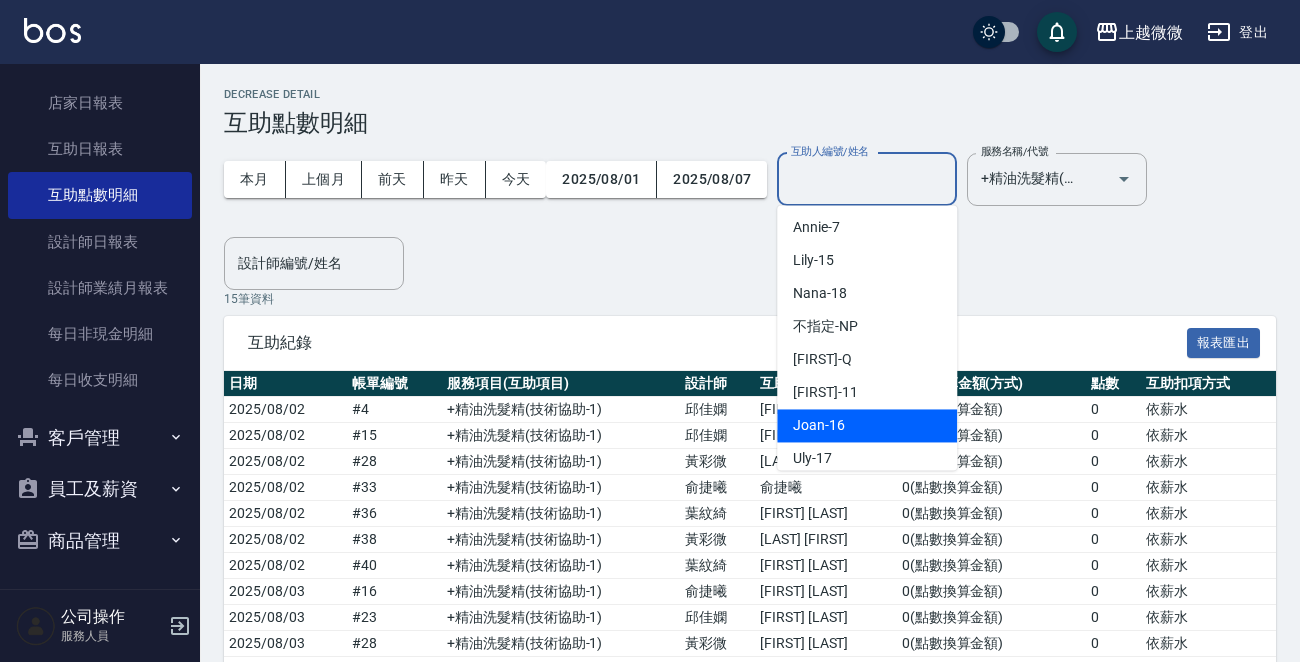 click on "Joan -16" at bounding box center [867, 425] 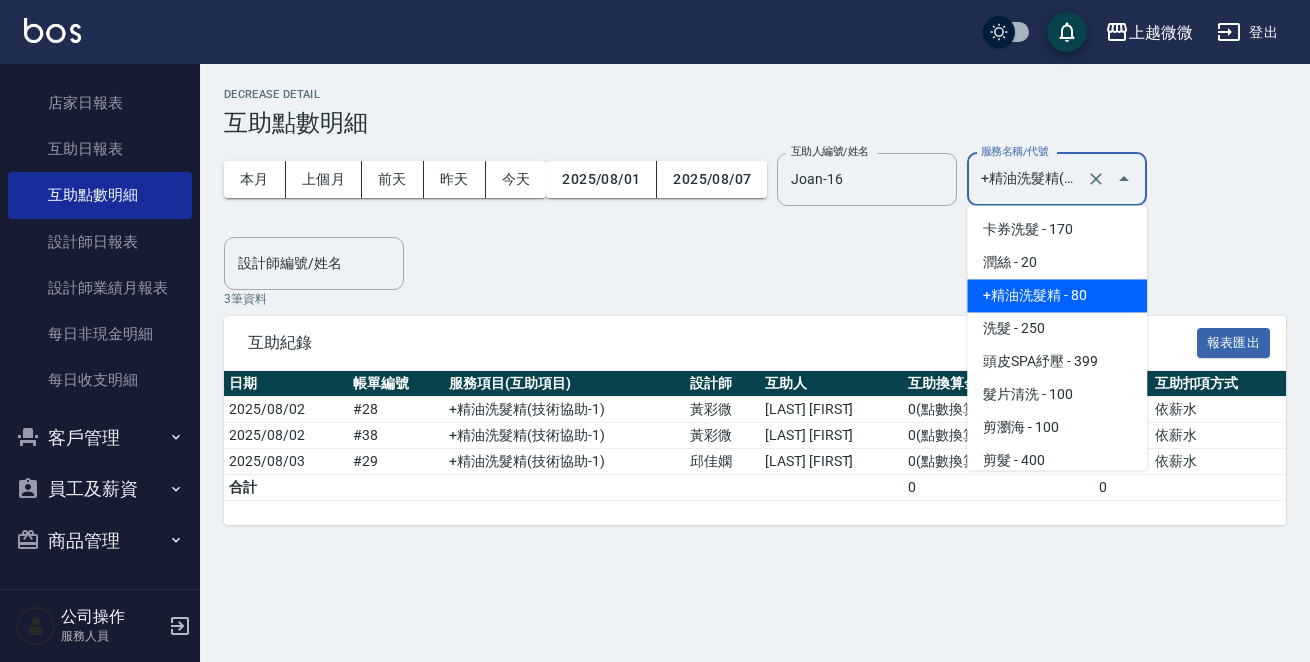 click on "+精油洗髮精(A02)" at bounding box center [1029, 179] 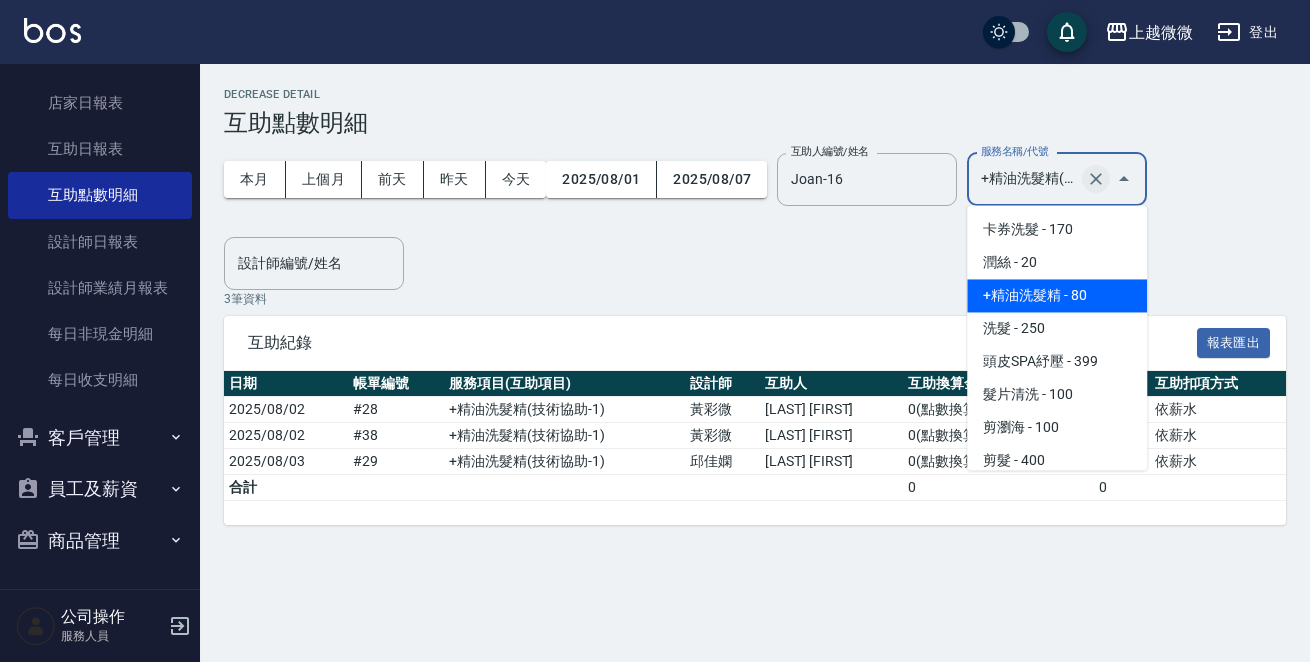click at bounding box center (1096, 179) 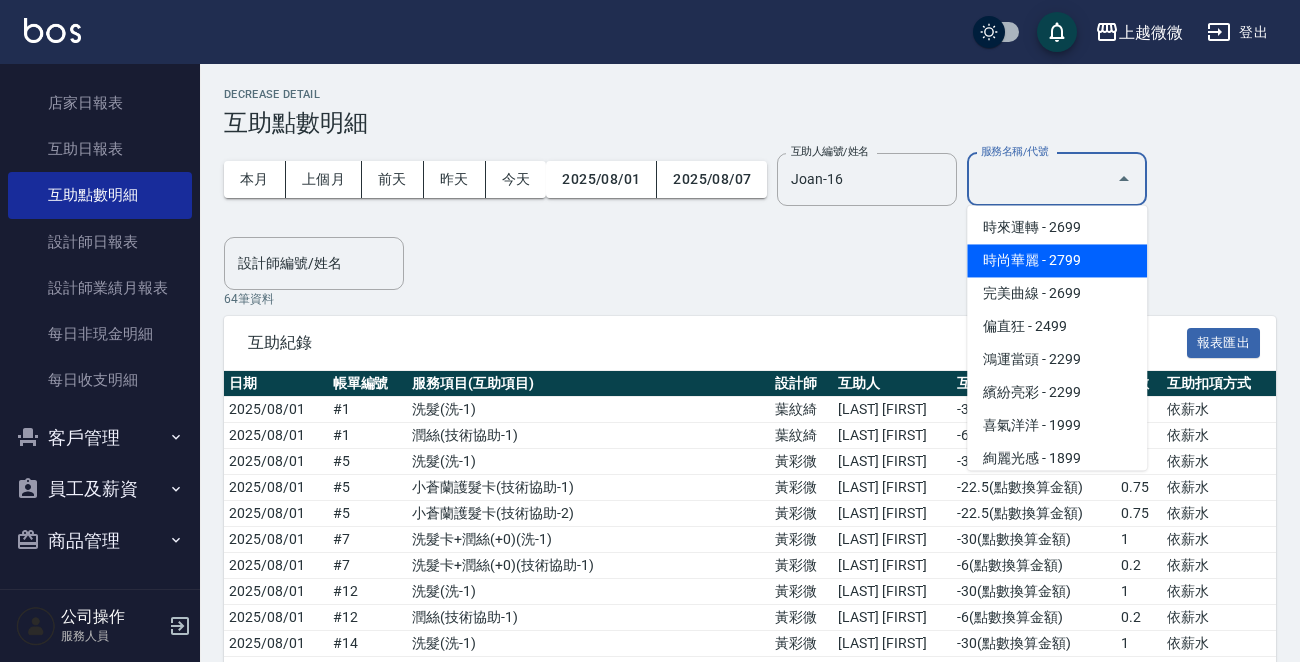 scroll, scrollTop: 3400, scrollLeft: 0, axis: vertical 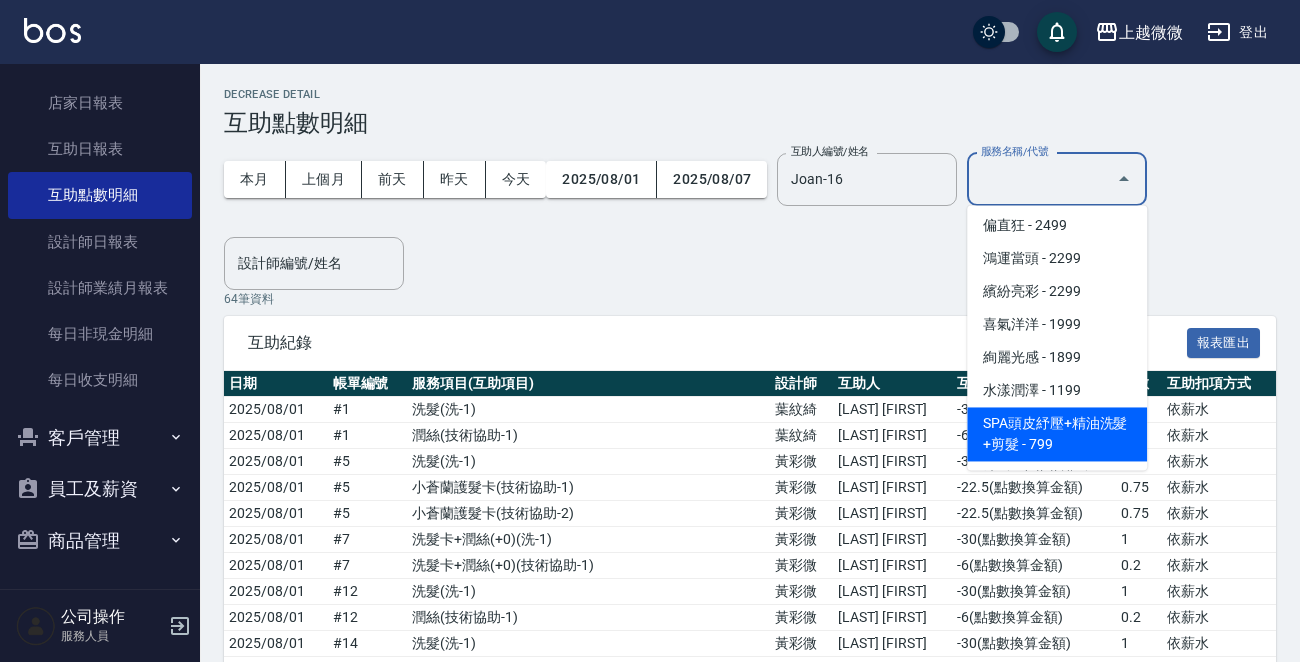 click on "SPA頭皮紓壓+精油洗髮+剪髮 - 799" at bounding box center (1057, 434) 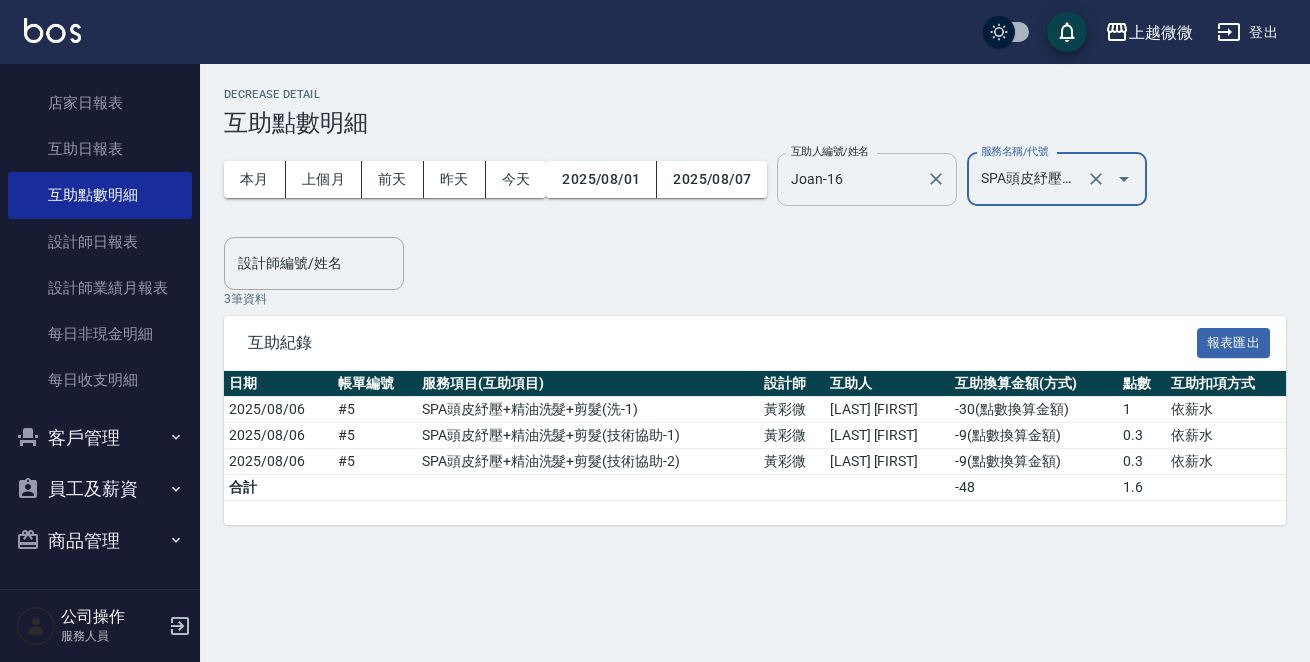 drag, startPoint x: 945, startPoint y: 175, endPoint x: 939, endPoint y: 187, distance: 13.416408 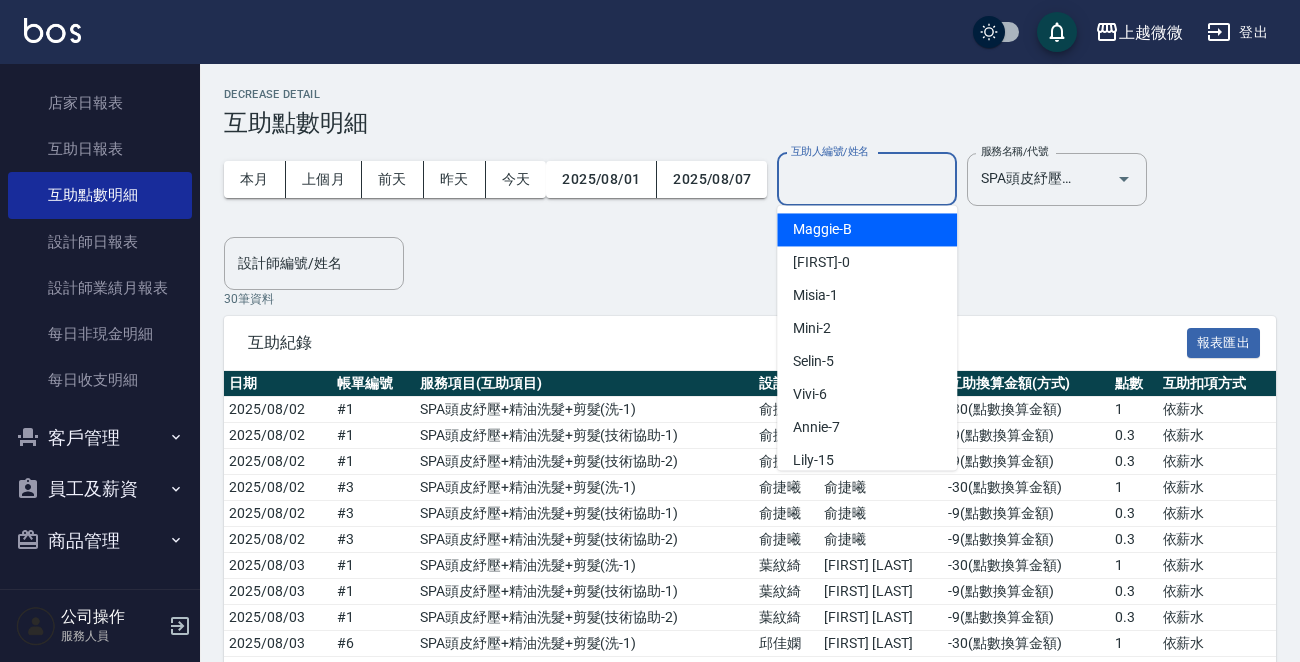click on "互助人編號/姓名" at bounding box center (867, 179) 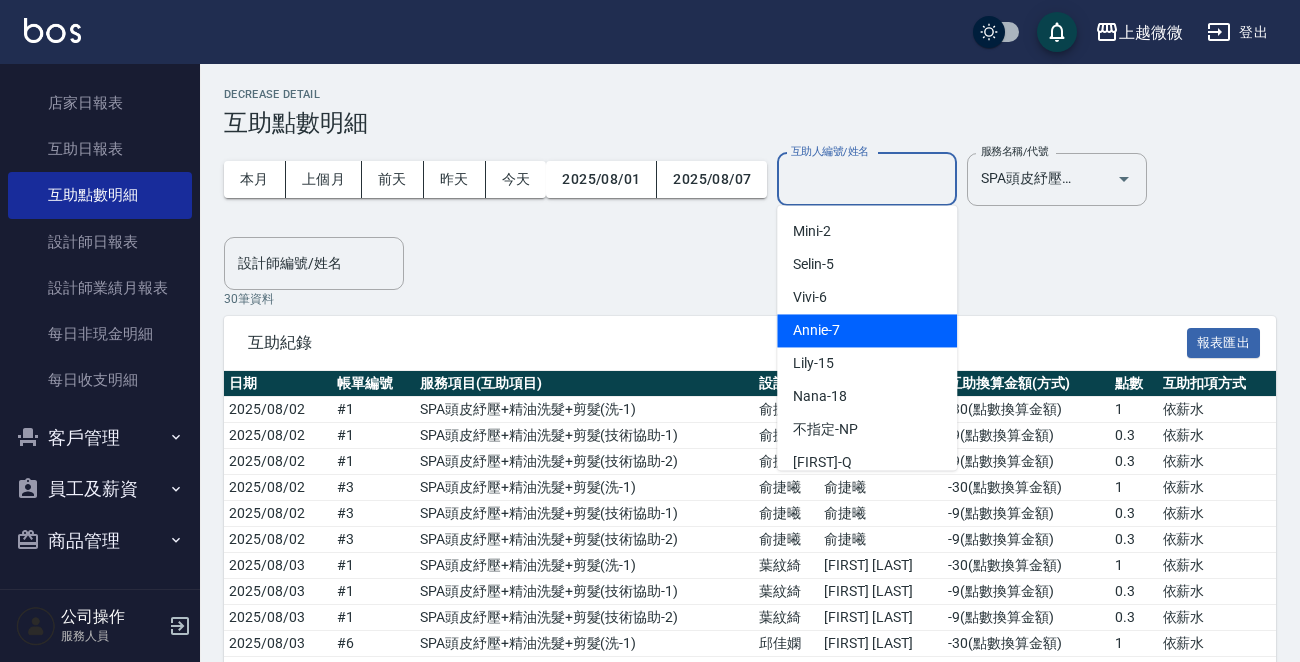 scroll, scrollTop: 213, scrollLeft: 0, axis: vertical 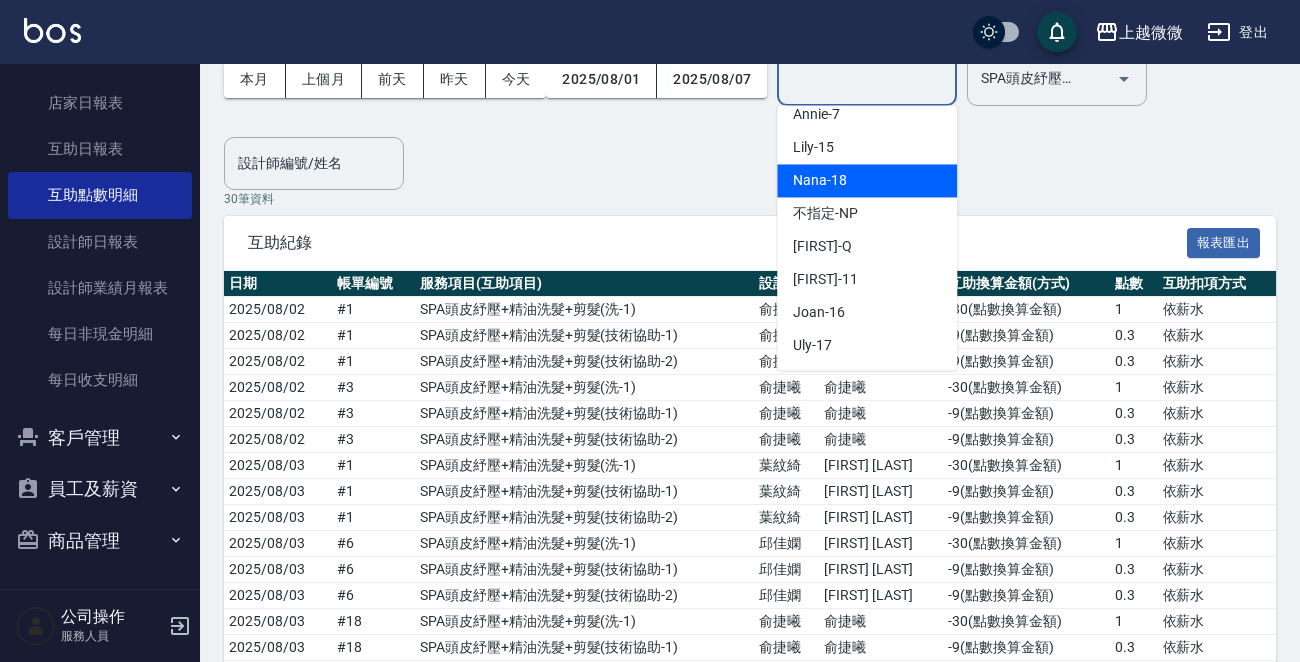 click on "Nana -18" at bounding box center (867, 180) 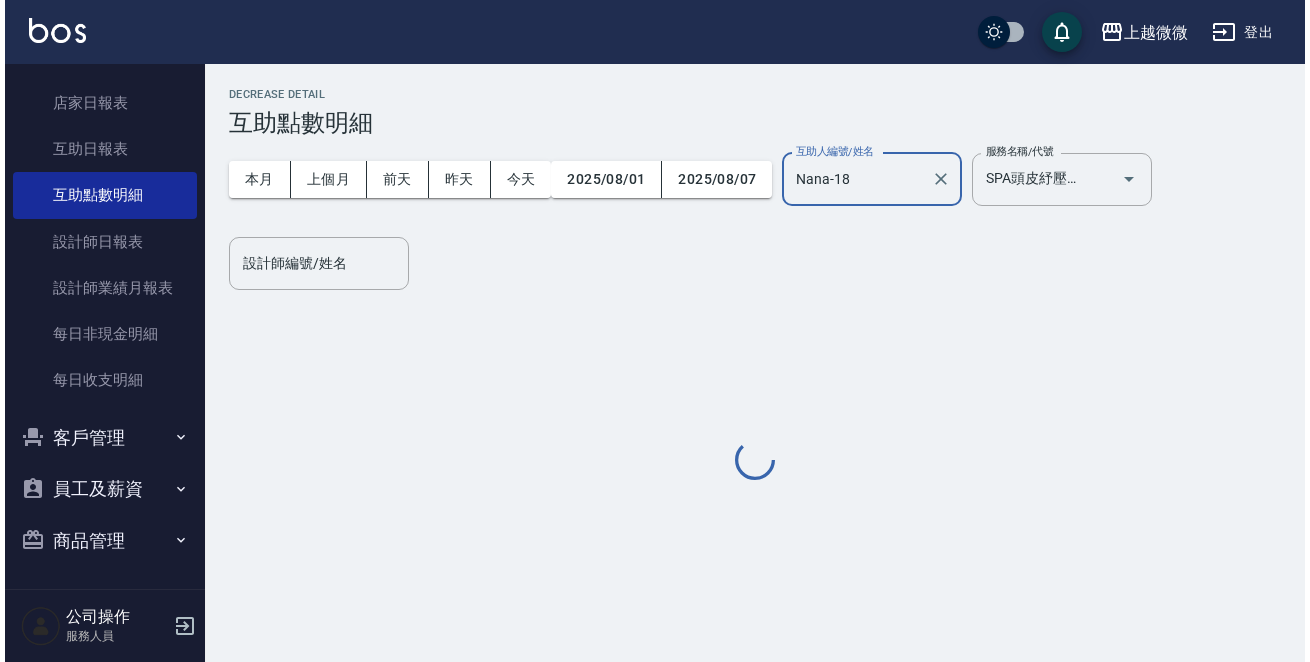 scroll, scrollTop: 0, scrollLeft: 0, axis: both 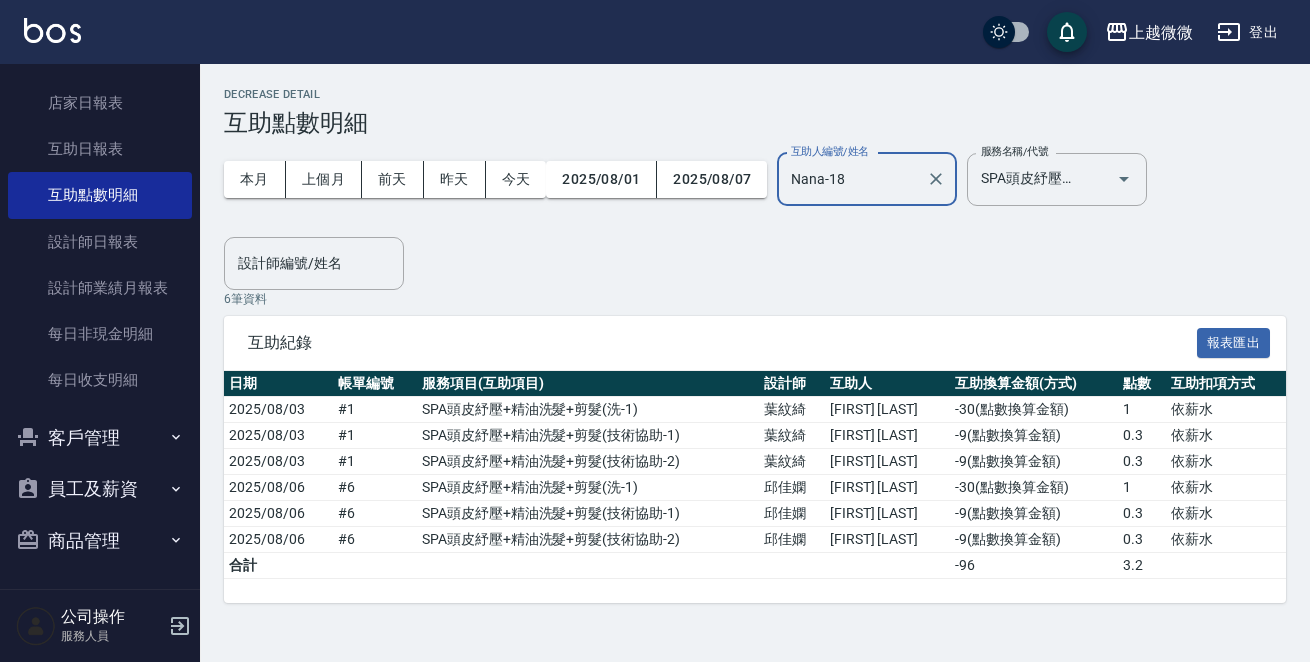 click on "本月 上個月 前天 昨天 今天 [DATE] [DATE] 互助人編號/姓名 Nana-18 互助人編號/姓名 服務名稱/代號 SPA頭皮紓壓+精油洗髮+剪髮(I13) 服務名稱/代號" at bounding box center [685, 179] 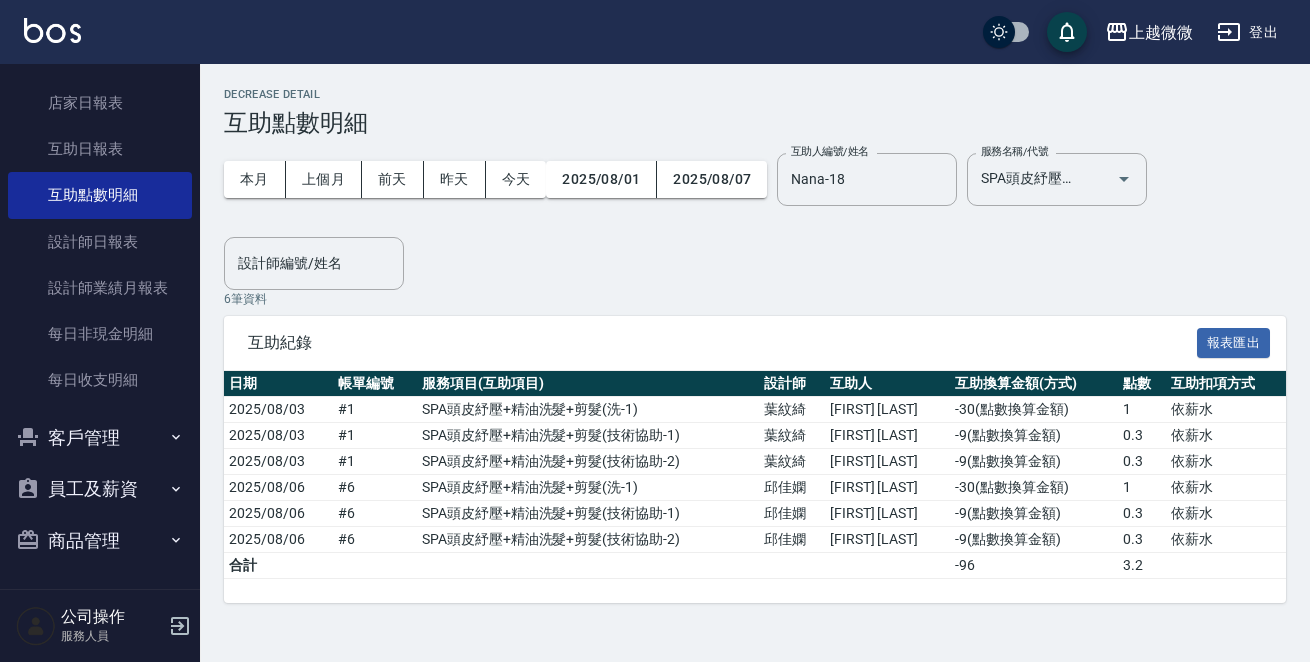 click 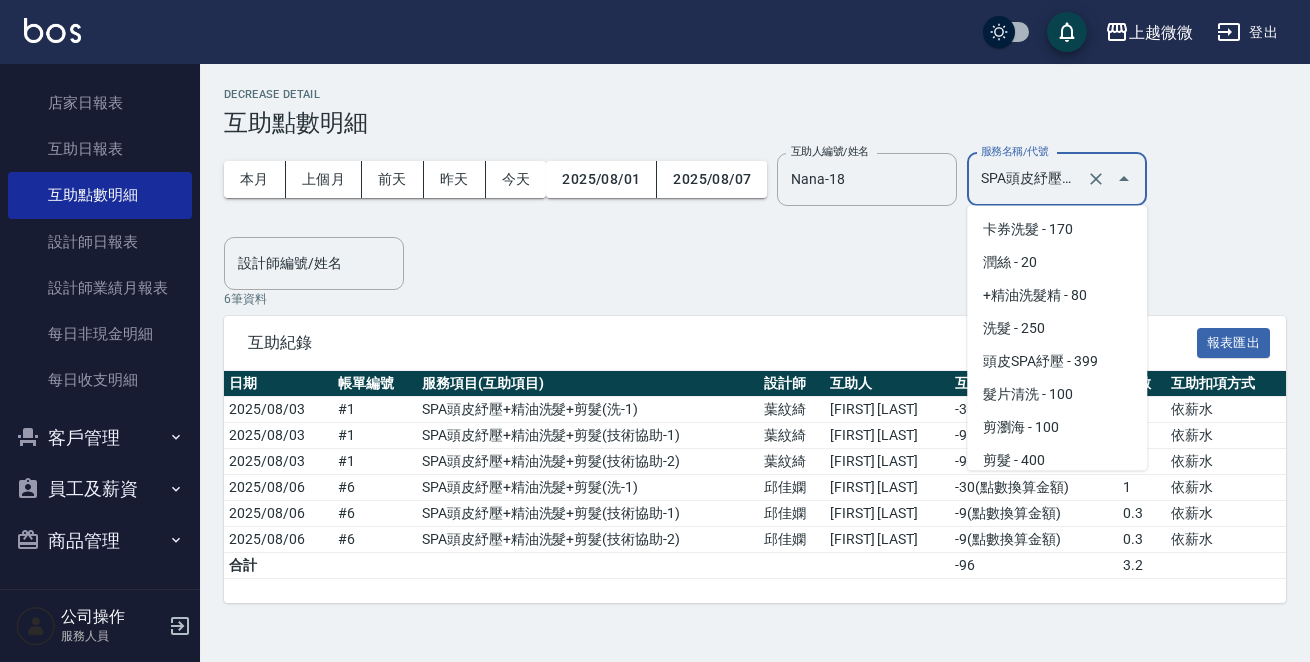 scroll, scrollTop: 0, scrollLeft: 106, axis: horizontal 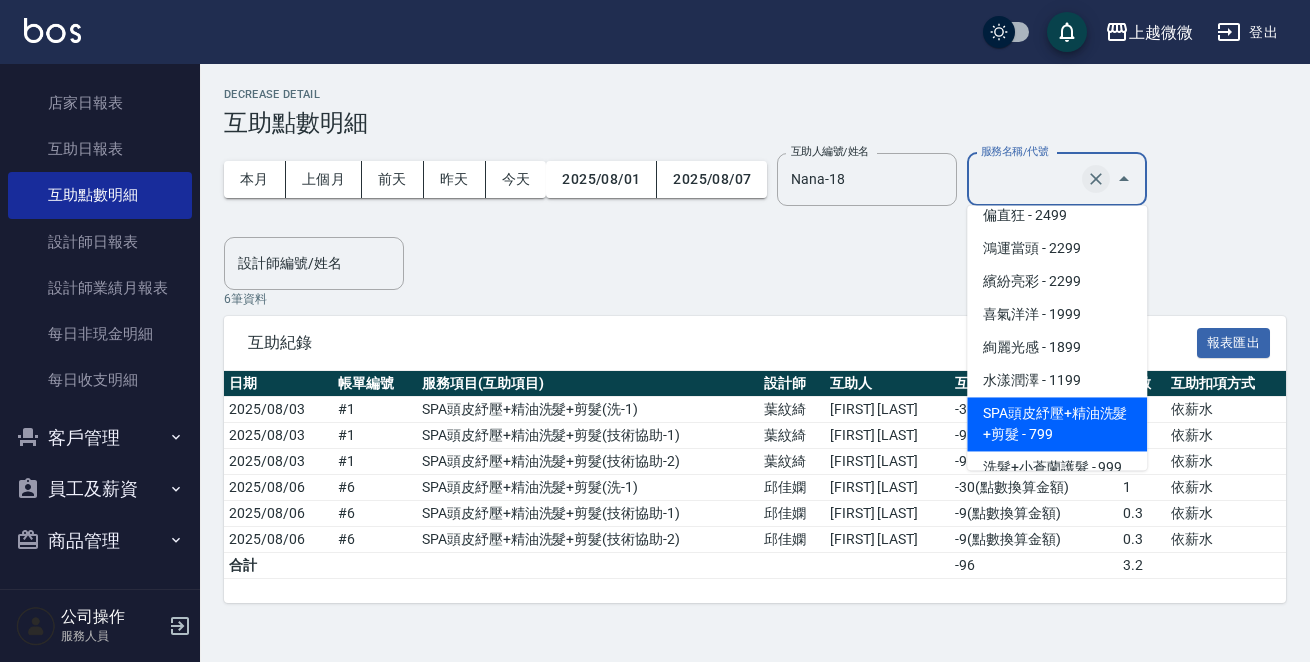 click at bounding box center [1096, 179] 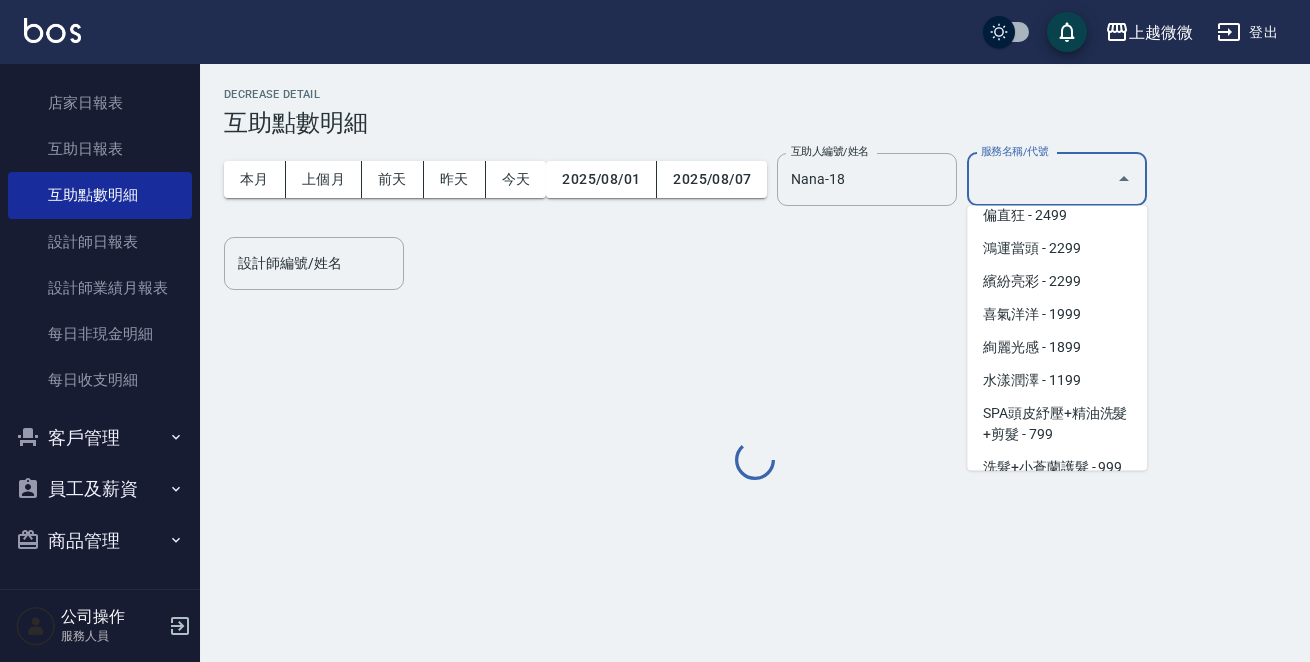 scroll, scrollTop: 8, scrollLeft: 0, axis: vertical 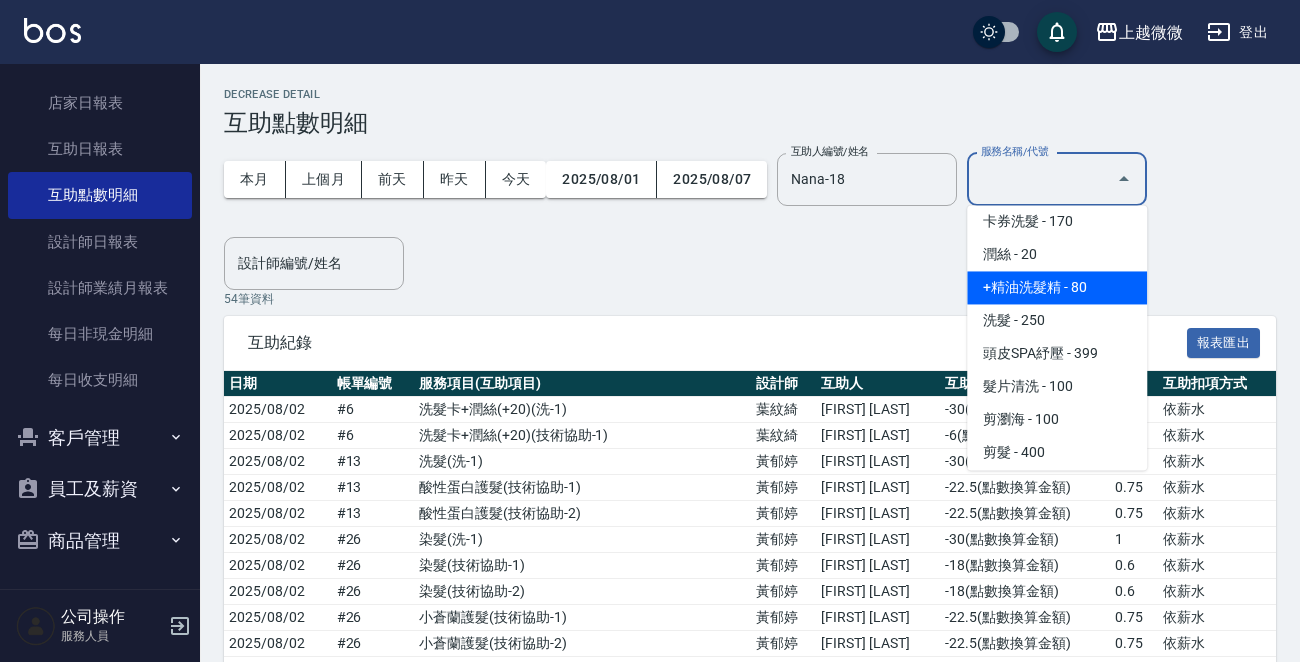 click on "+精油洗髮精 - 80" at bounding box center (1057, 287) 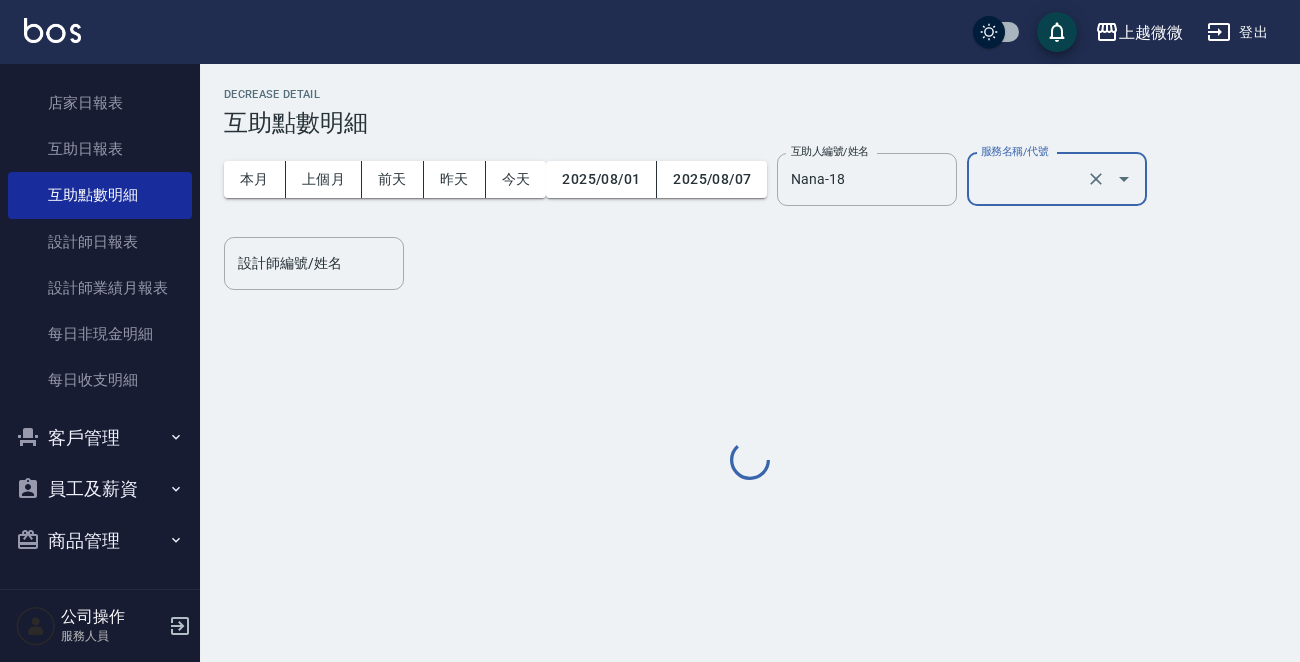type on "+精油洗髮精(A02)" 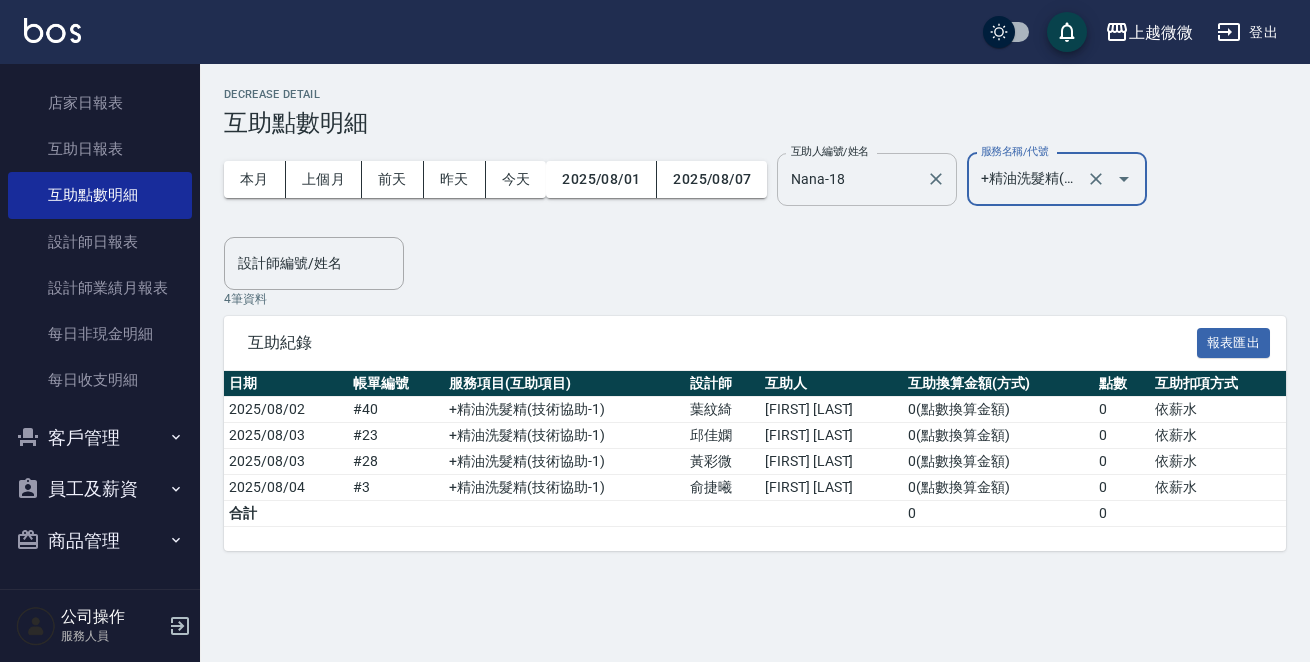 click on "Nana-18" at bounding box center [852, 179] 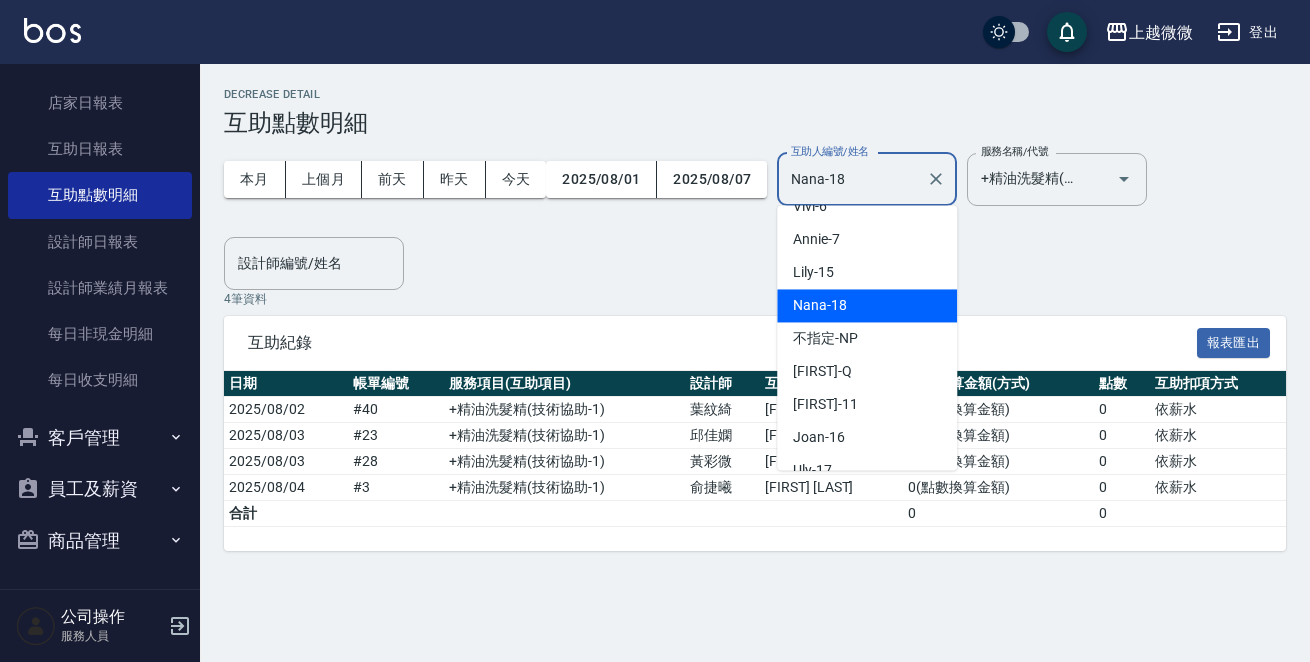 scroll, scrollTop: 213, scrollLeft: 0, axis: vertical 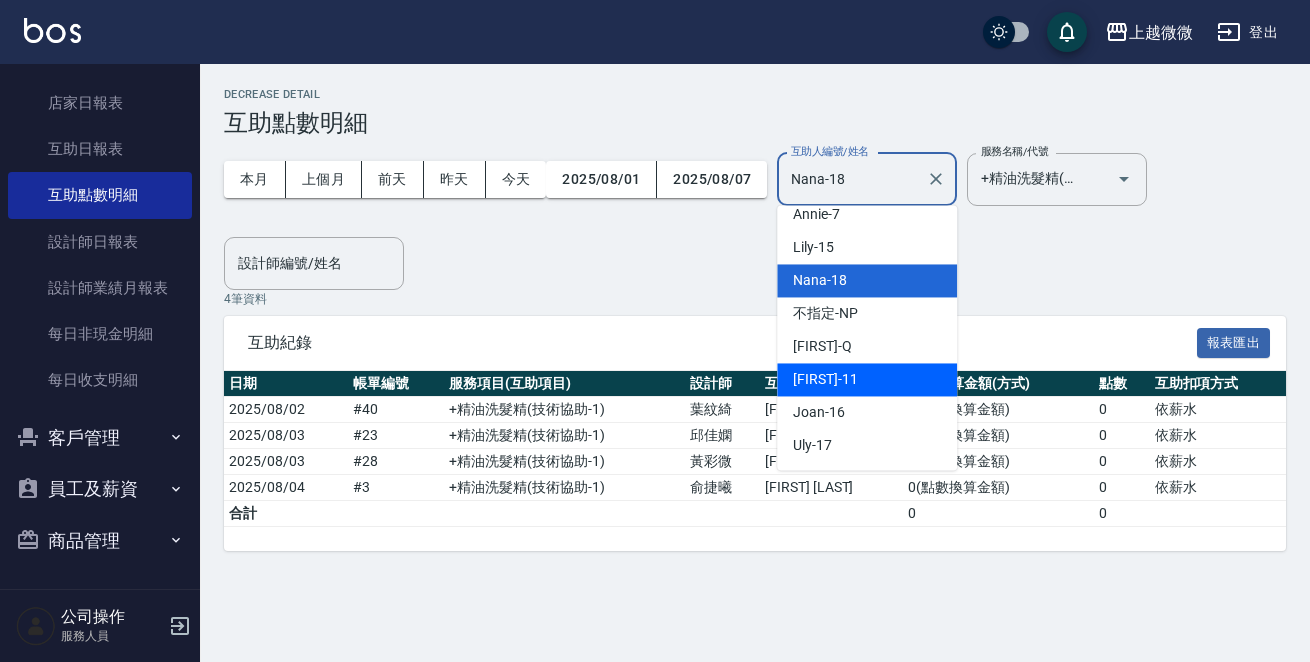 click on "Kristin -11" at bounding box center [867, 379] 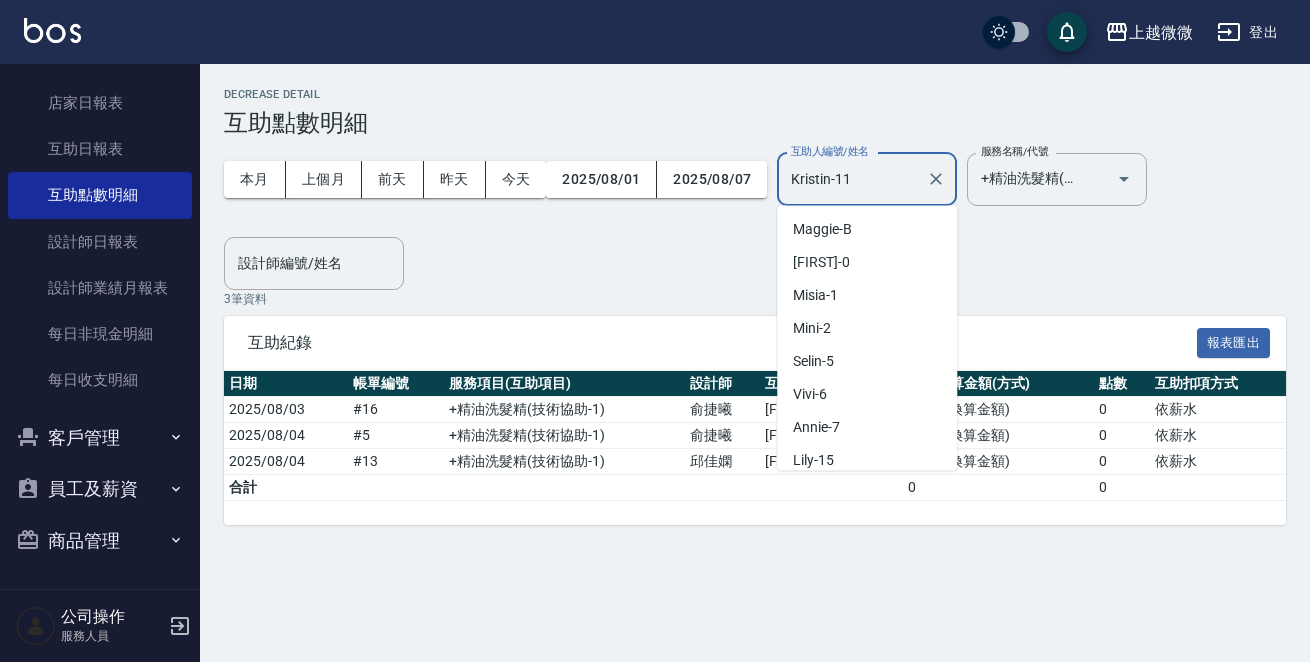 click on "Kristin-11" at bounding box center (852, 179) 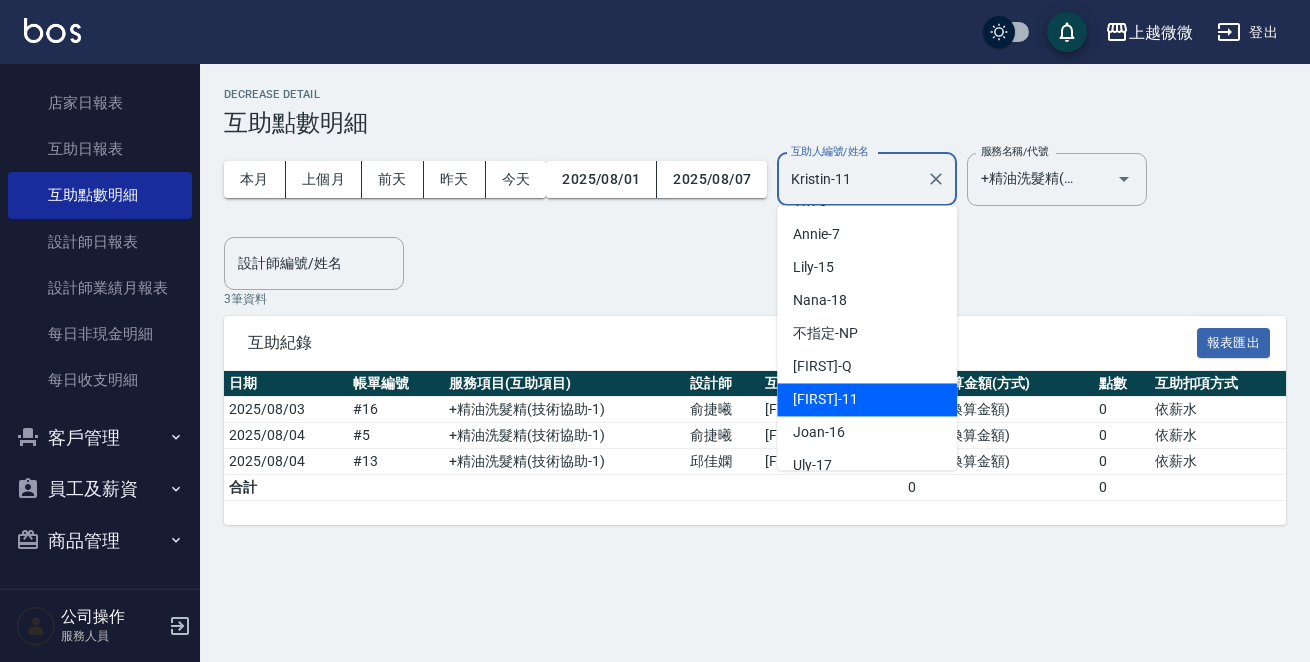 scroll, scrollTop: 213, scrollLeft: 0, axis: vertical 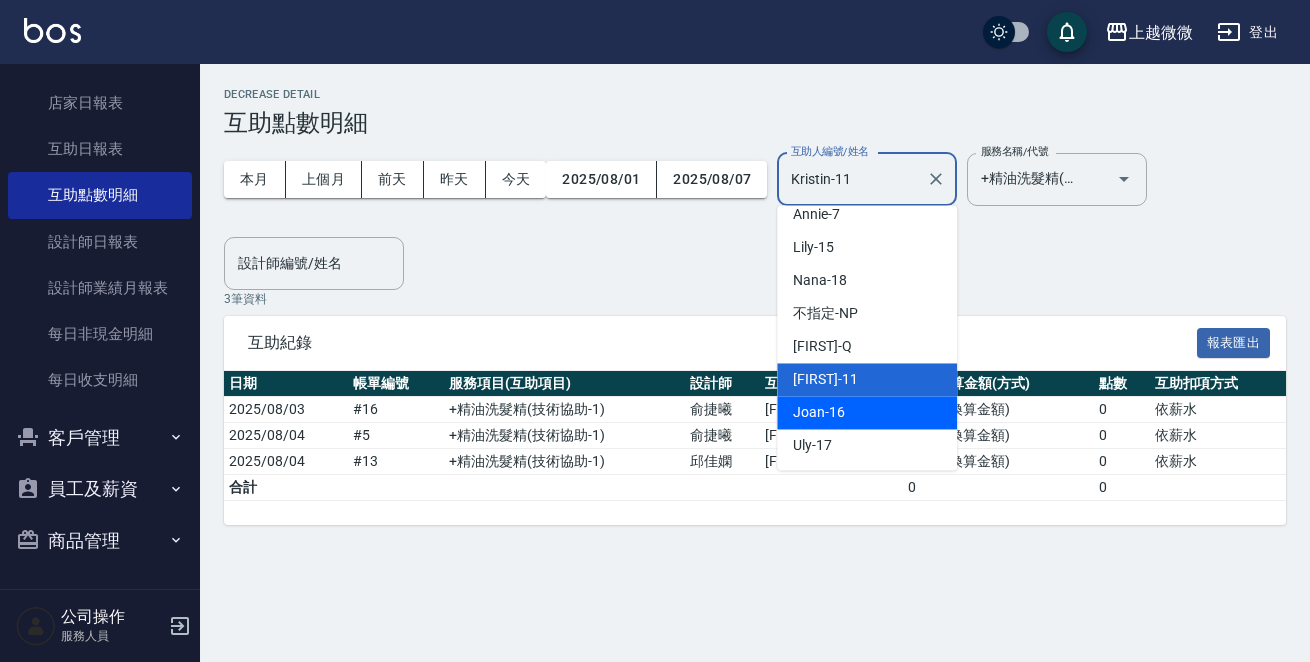 click on "Joan -16" at bounding box center [867, 412] 